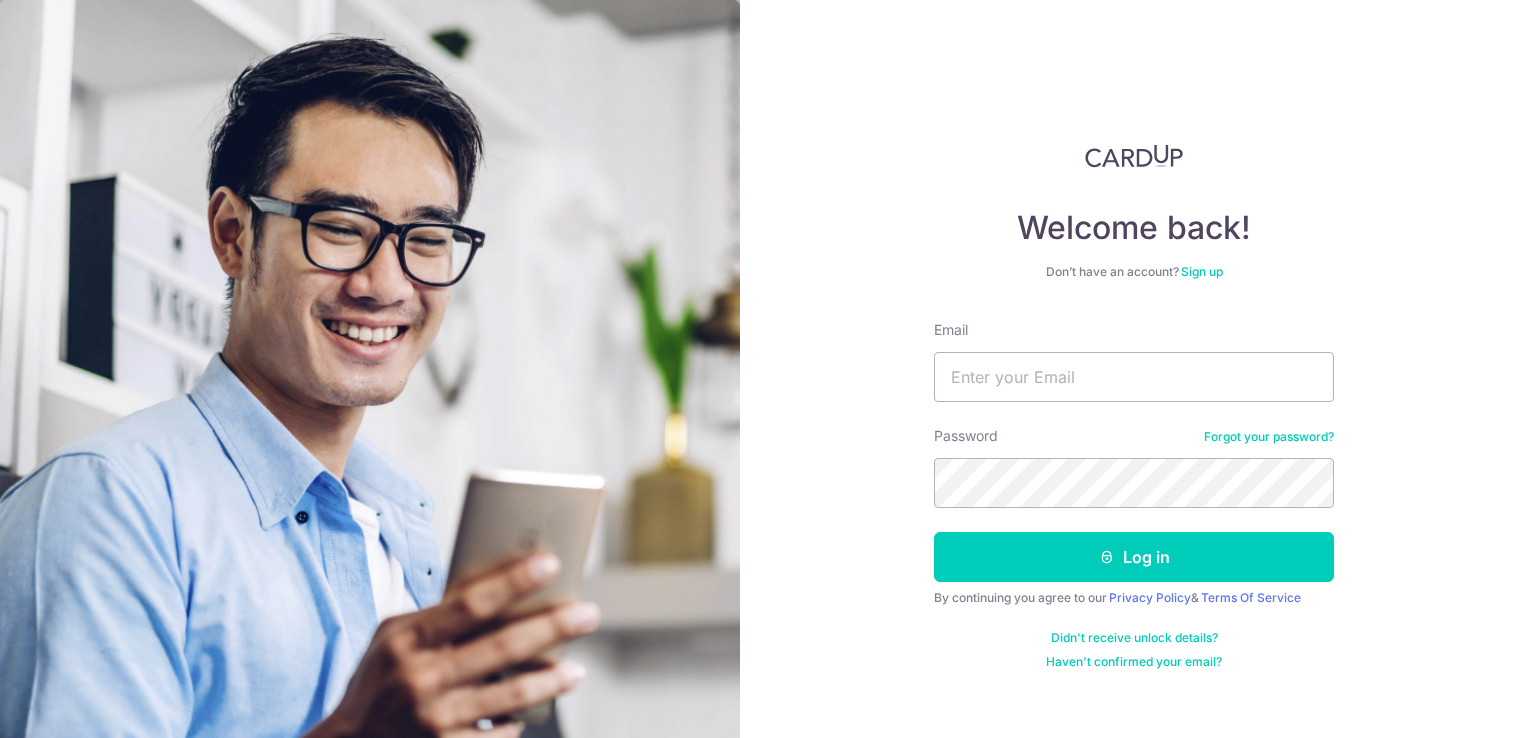 scroll, scrollTop: 0, scrollLeft: 0, axis: both 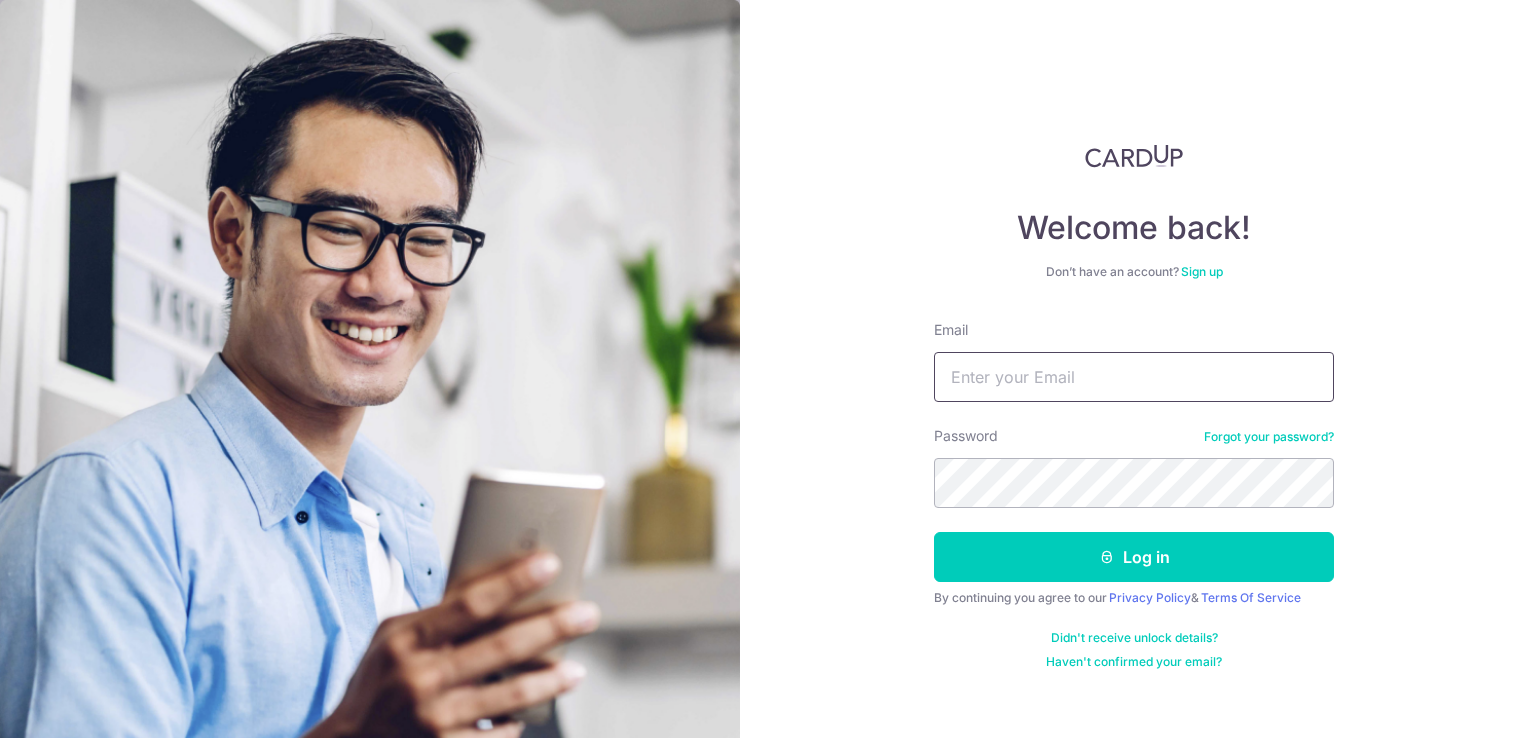 click on "Email" at bounding box center [1134, 377] 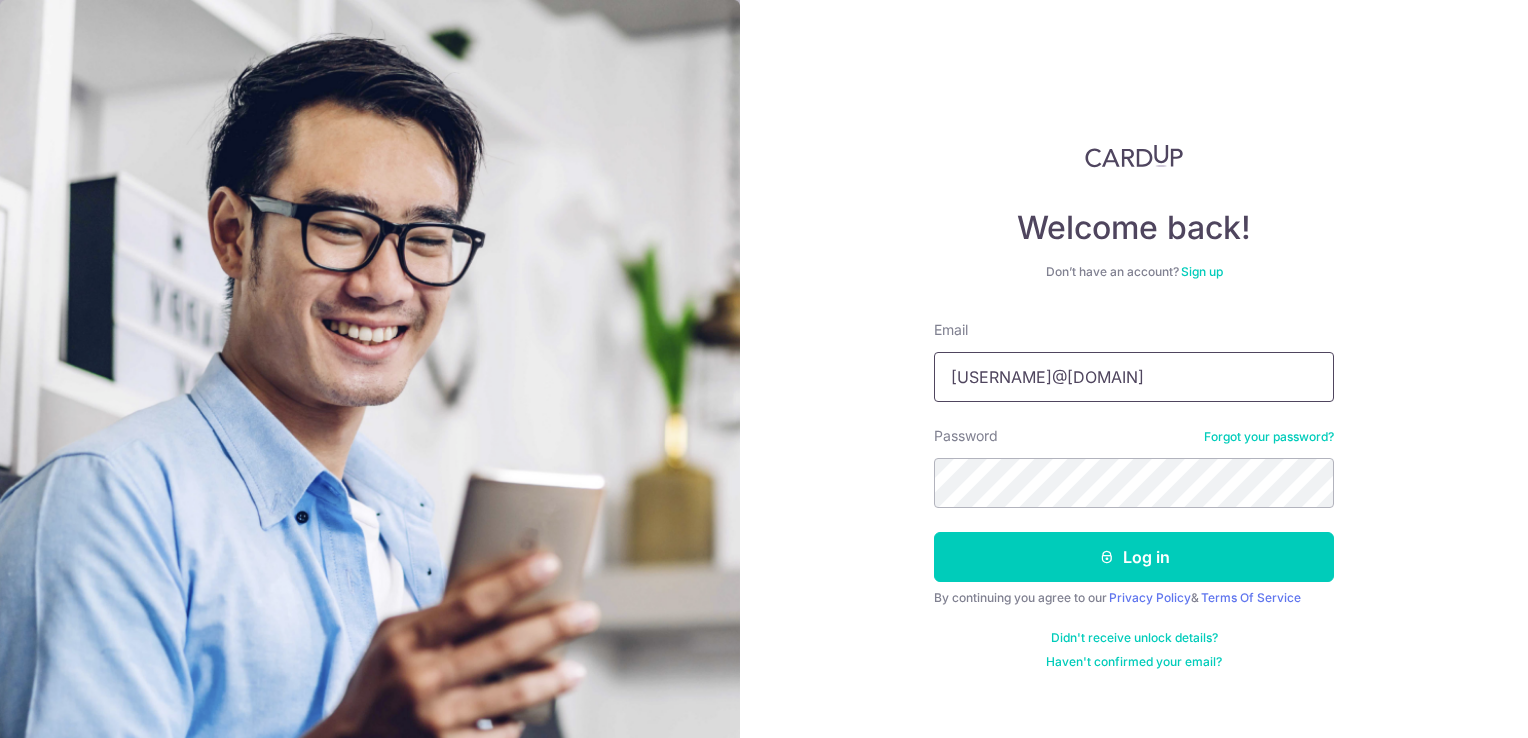 type on "guowei.kua@gmail.com" 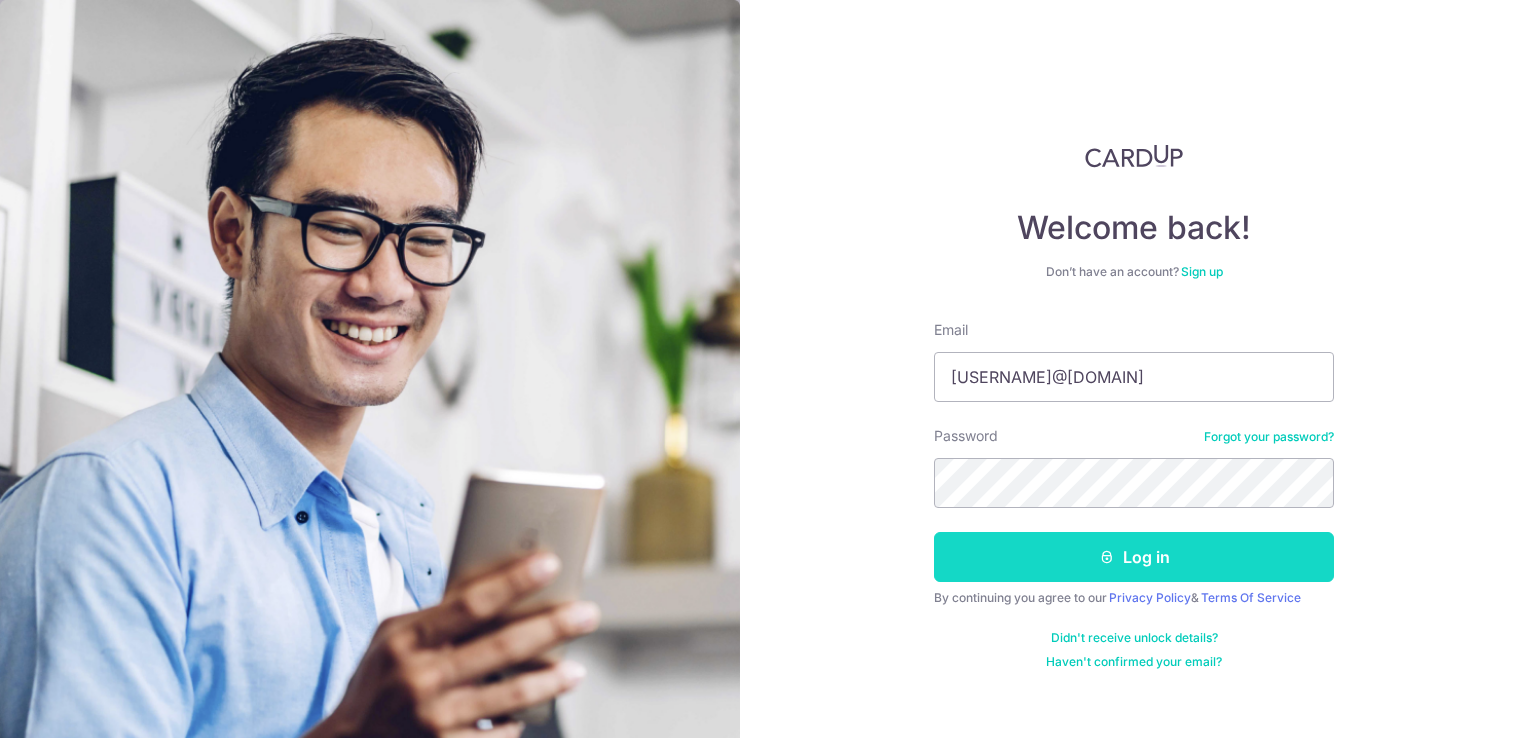 click on "Log in" at bounding box center (1134, 557) 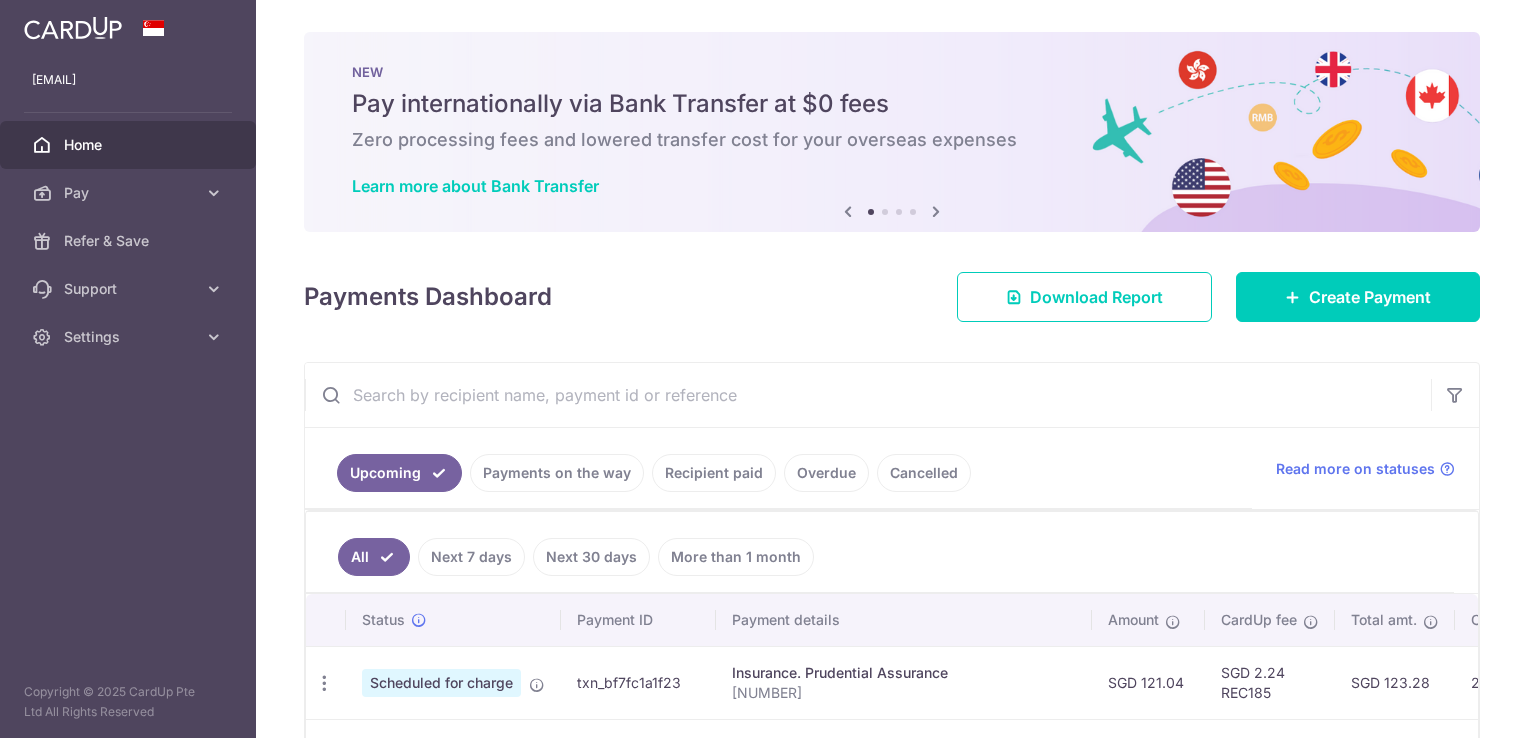scroll, scrollTop: 0, scrollLeft: 0, axis: both 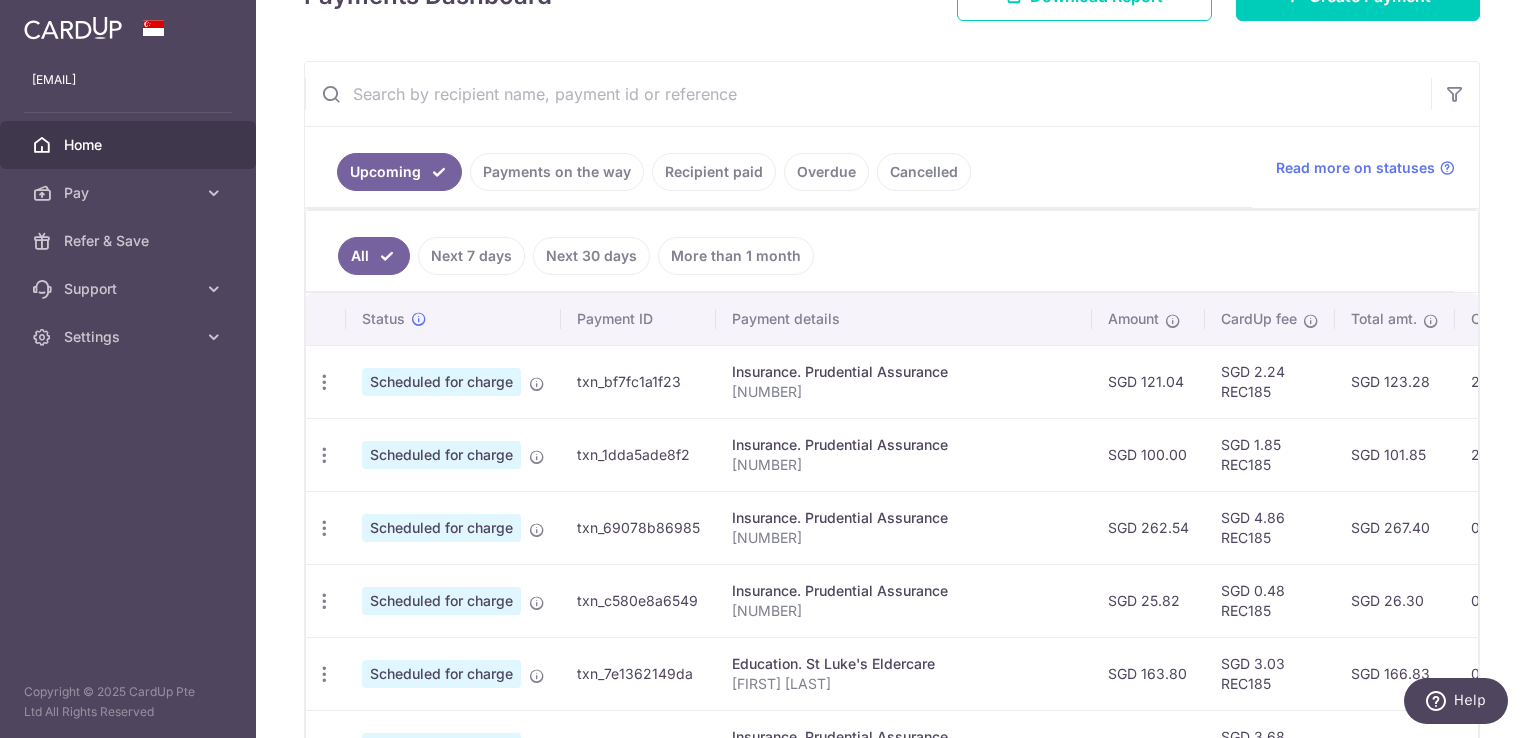 click at bounding box center [868, 94] 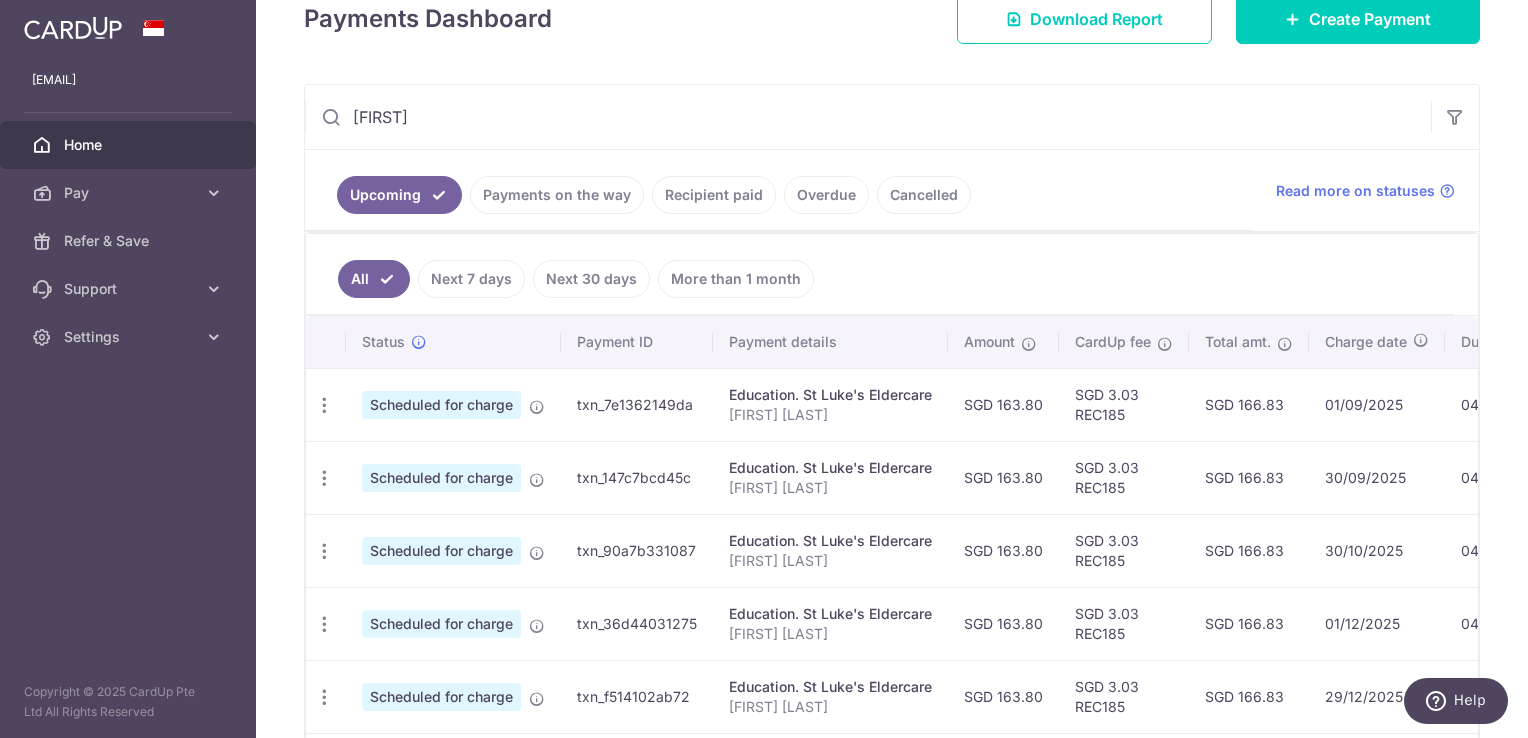 scroll, scrollTop: 326, scrollLeft: 0, axis: vertical 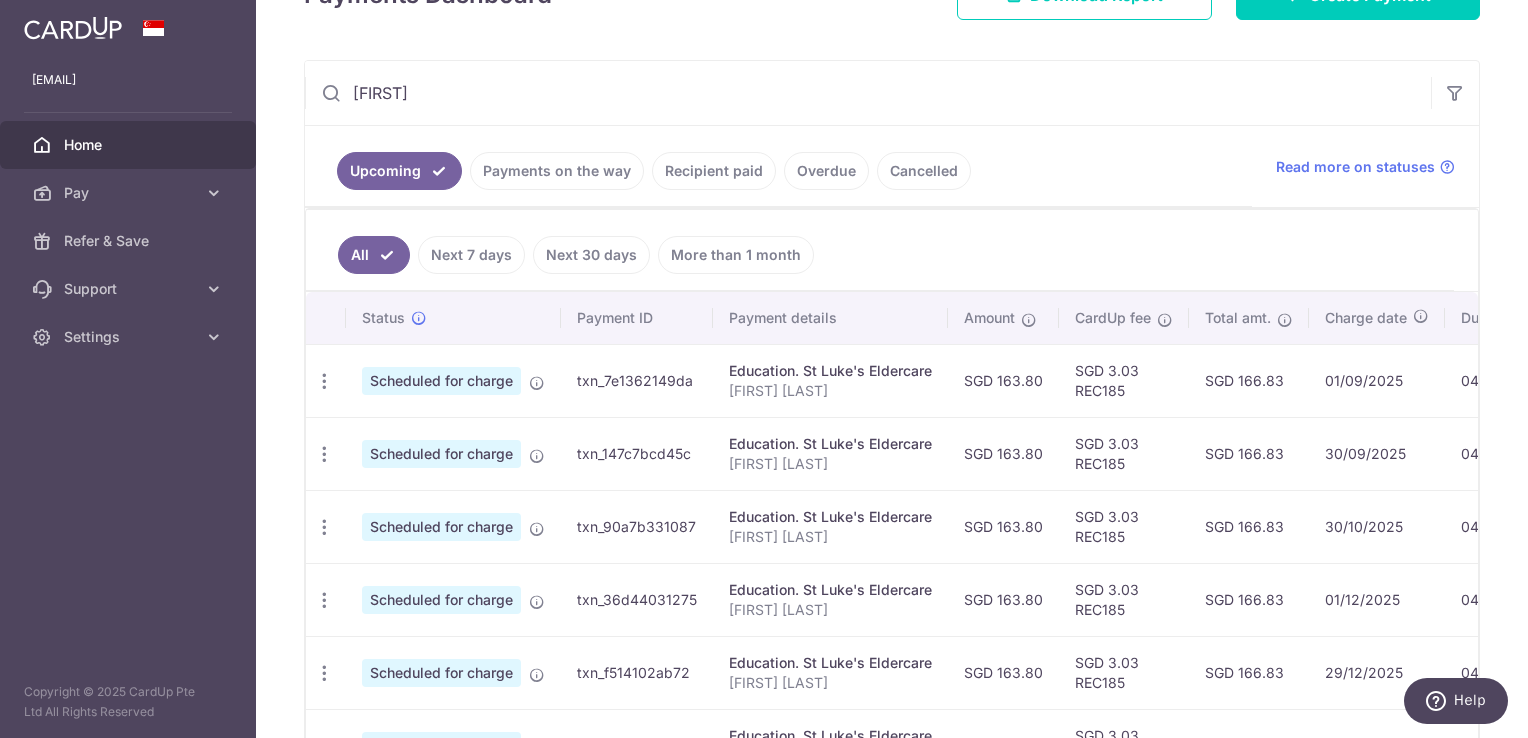 type on "[FIRST]" 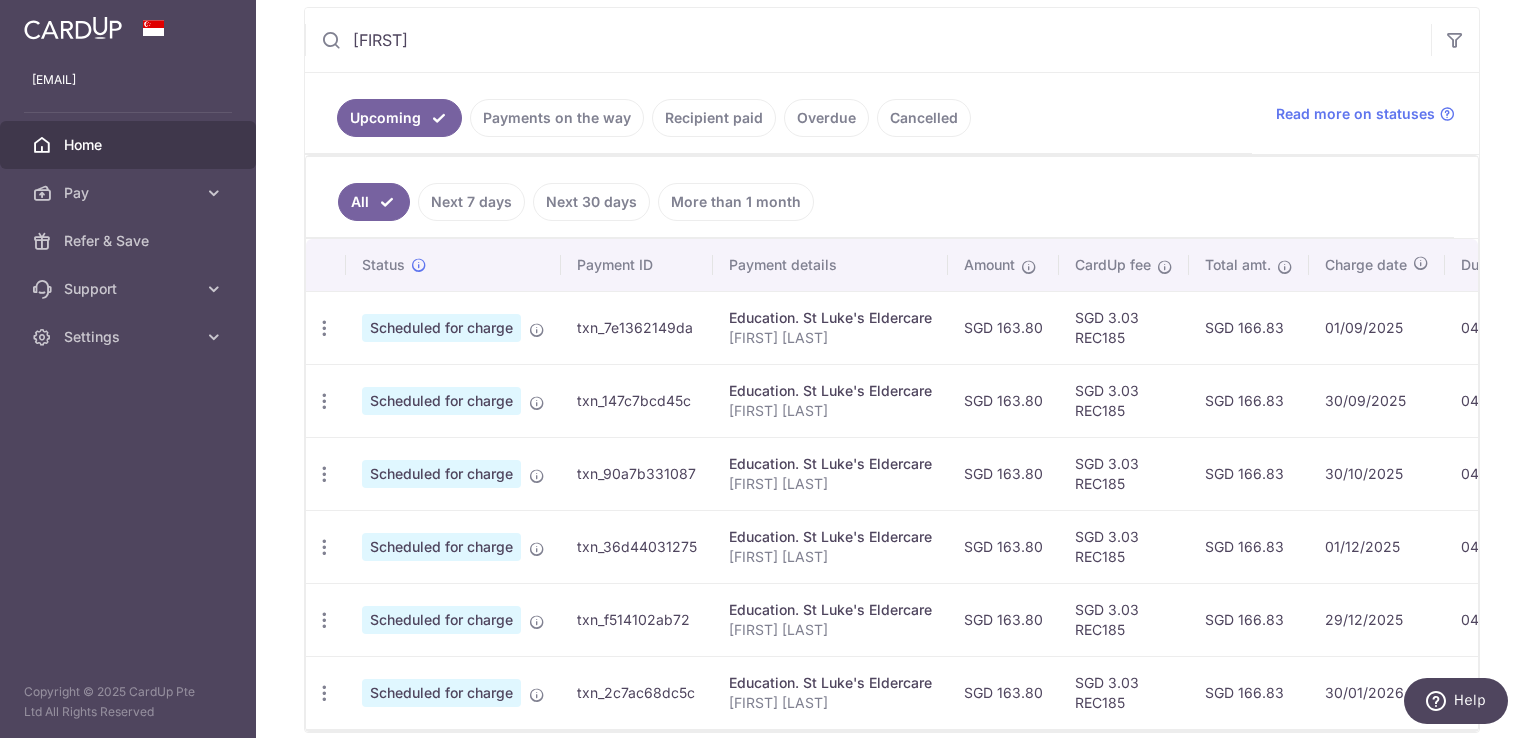 scroll, scrollTop: 427, scrollLeft: 0, axis: vertical 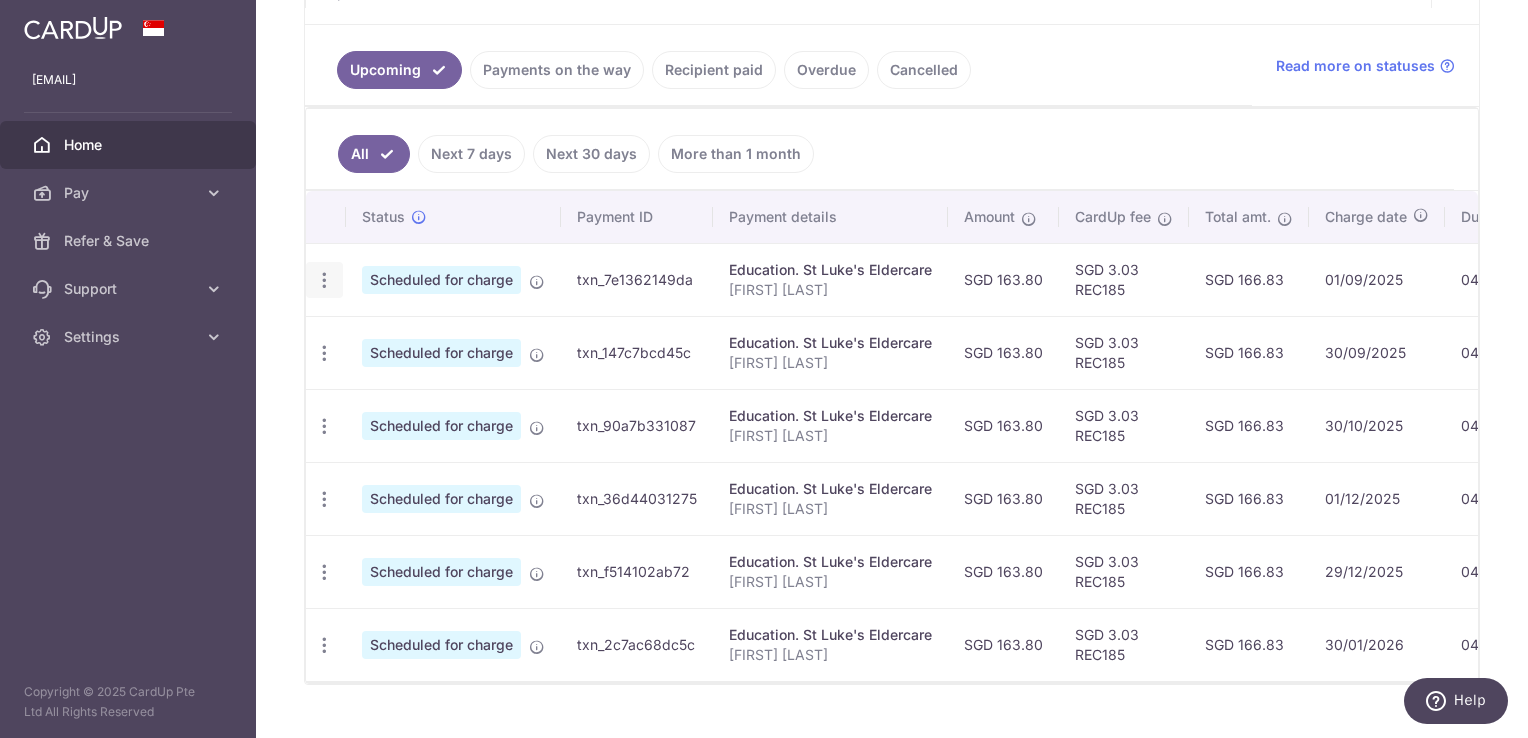 click at bounding box center (324, 280) 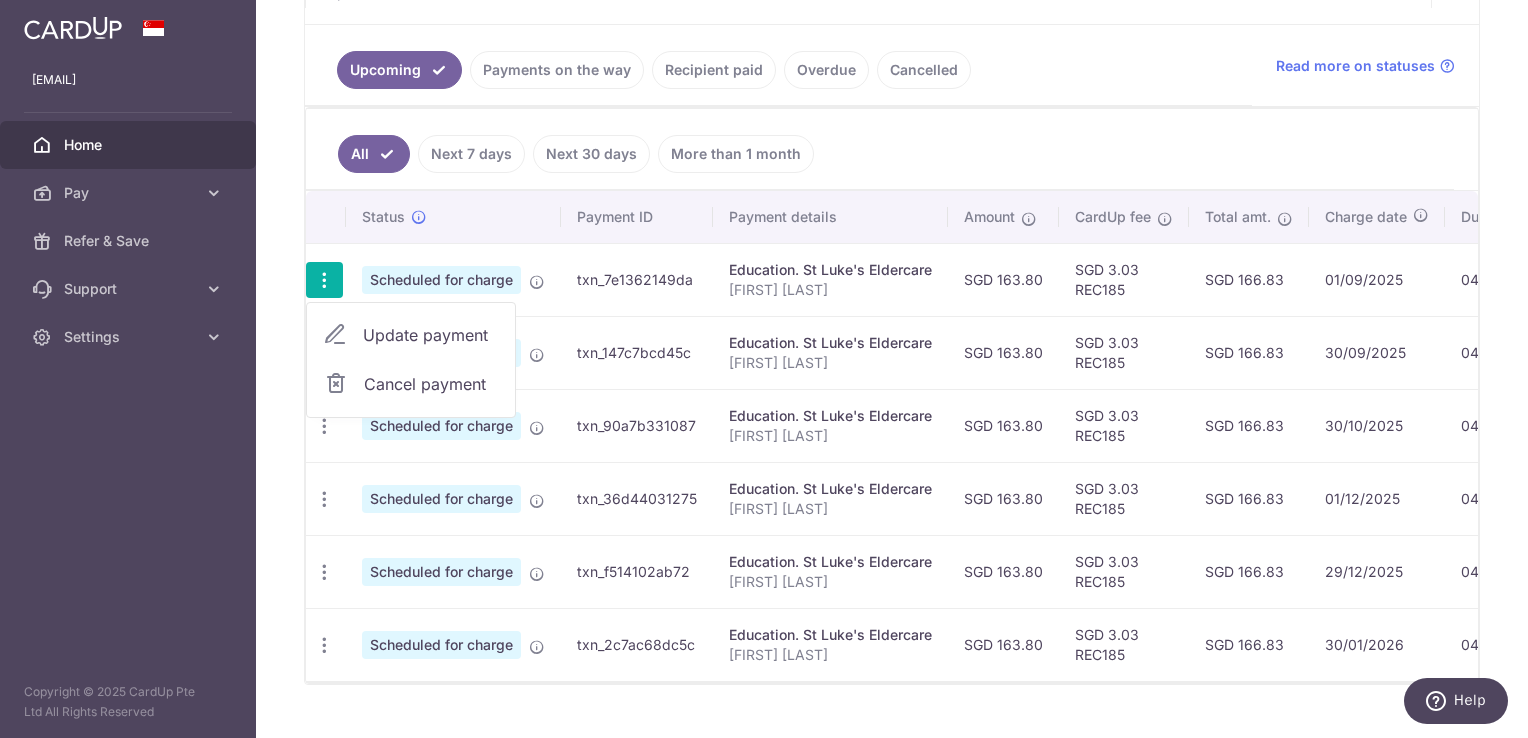 click on "Update payment" at bounding box center [431, 335] 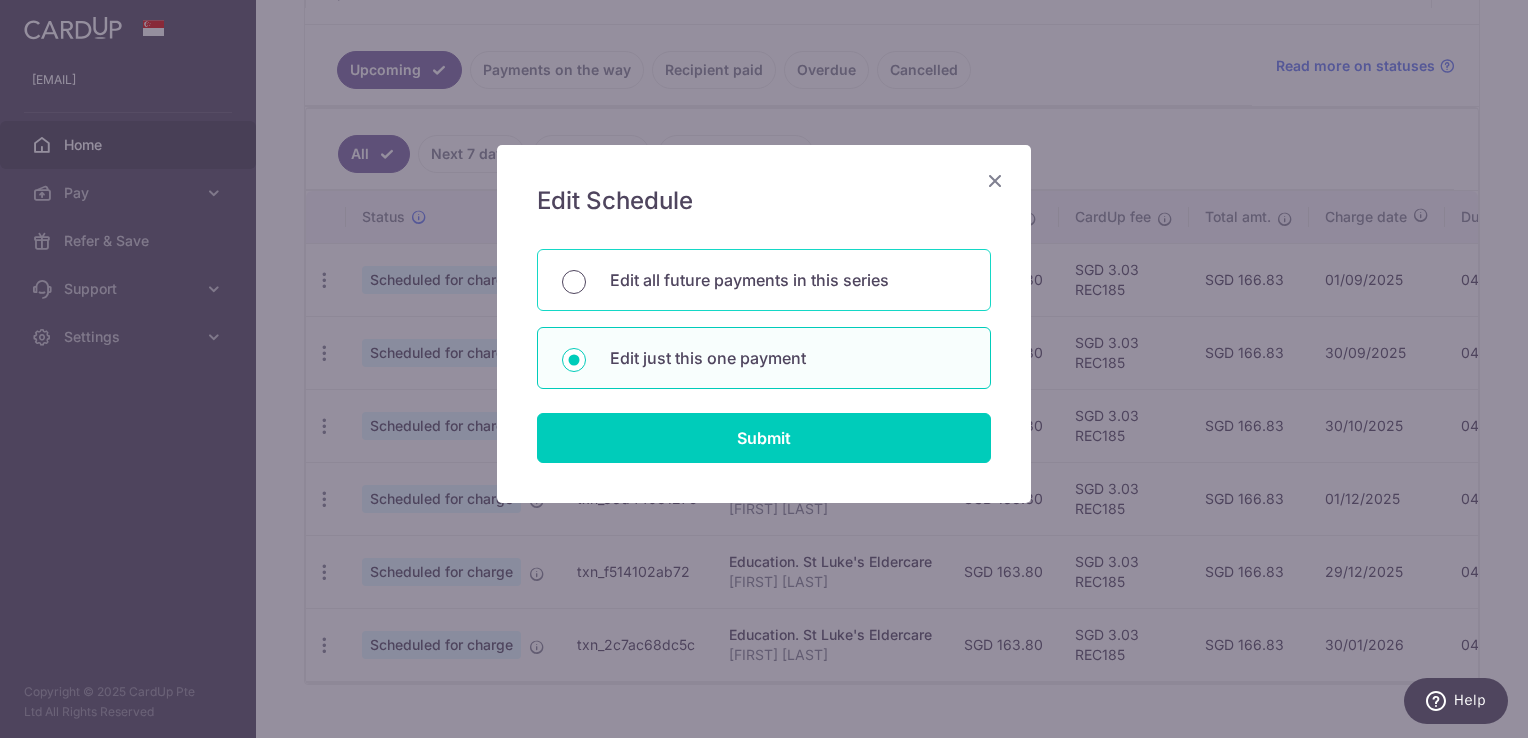 click on "Edit all future payments in this series" at bounding box center (574, 282) 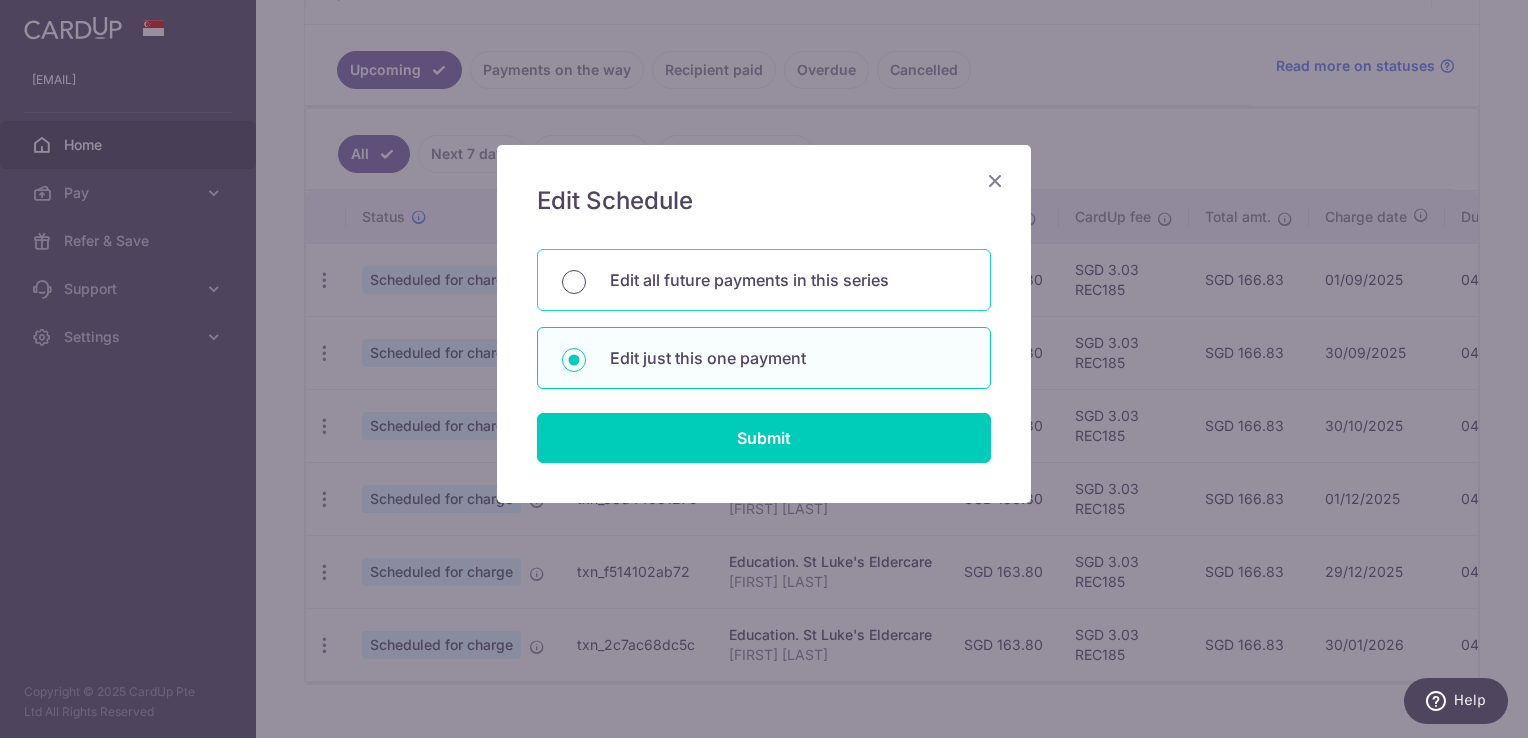 radio on "true" 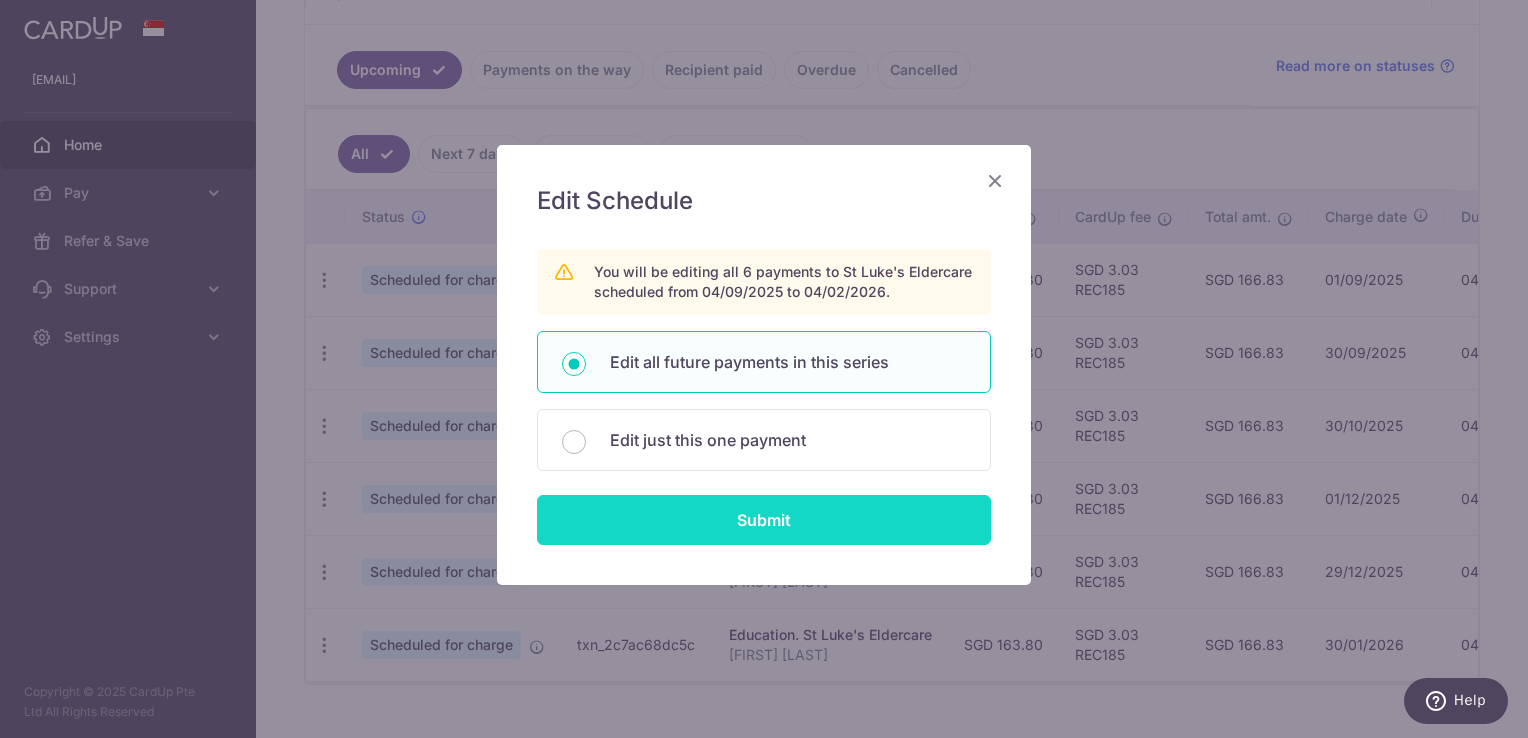 click on "Submit" at bounding box center [764, 520] 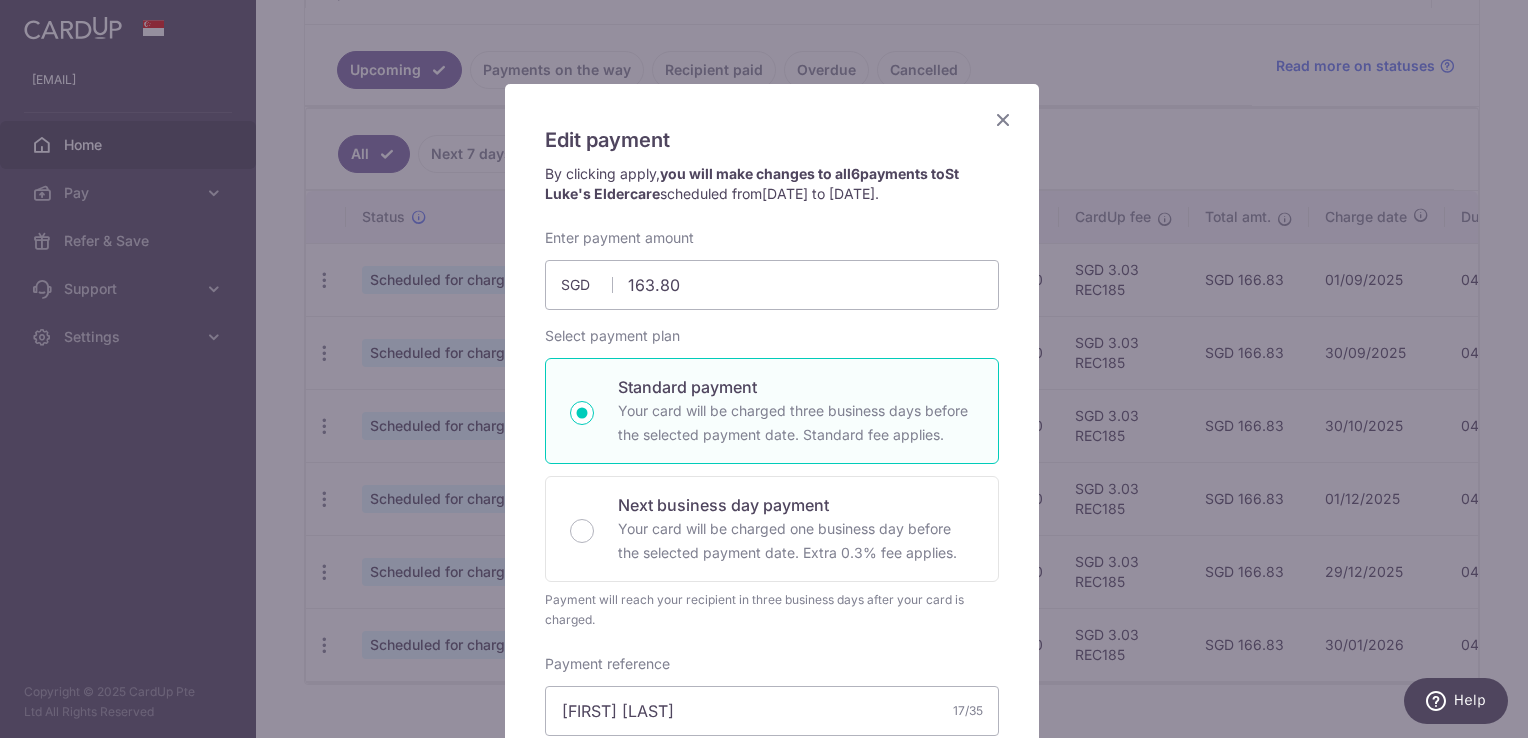 scroll, scrollTop: 60, scrollLeft: 0, axis: vertical 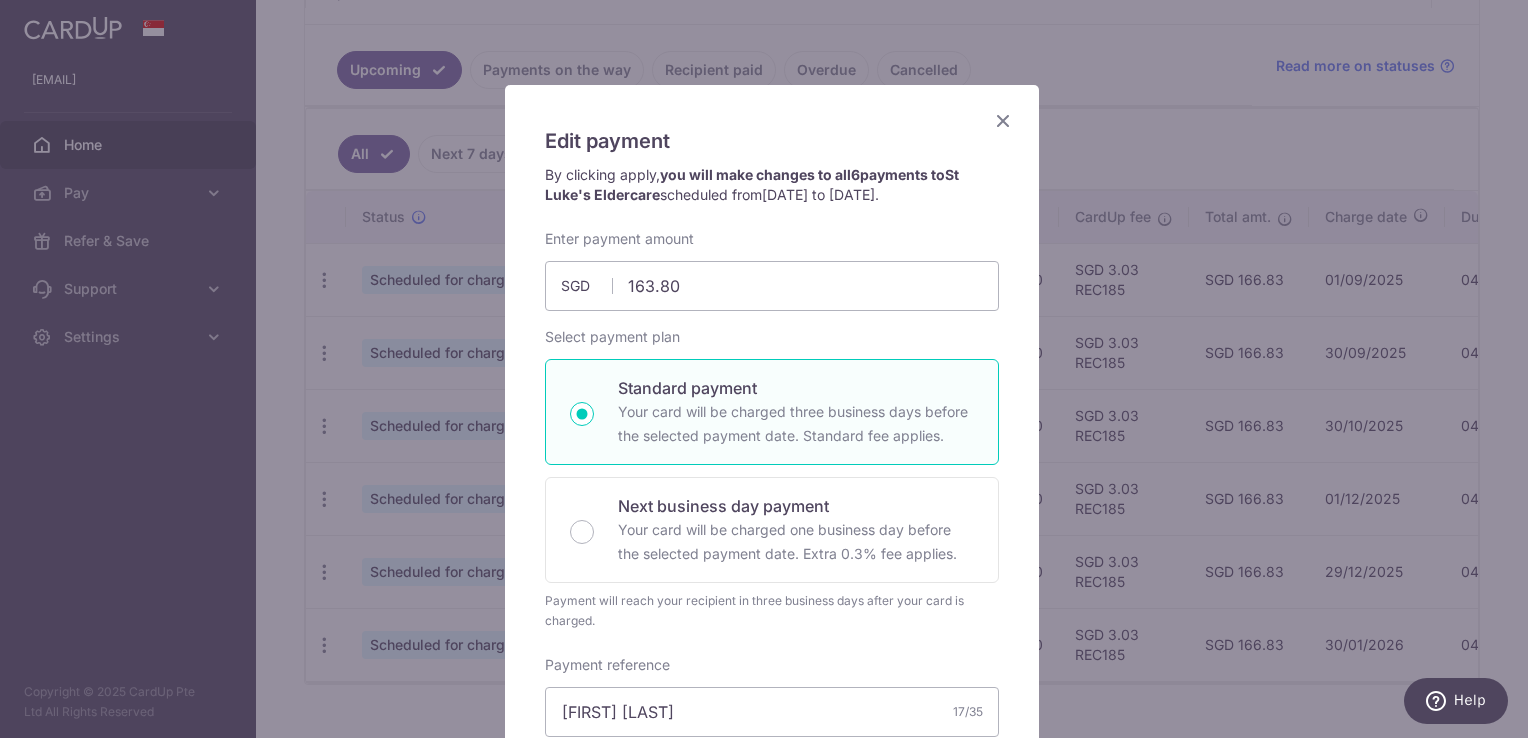 click at bounding box center [1003, 120] 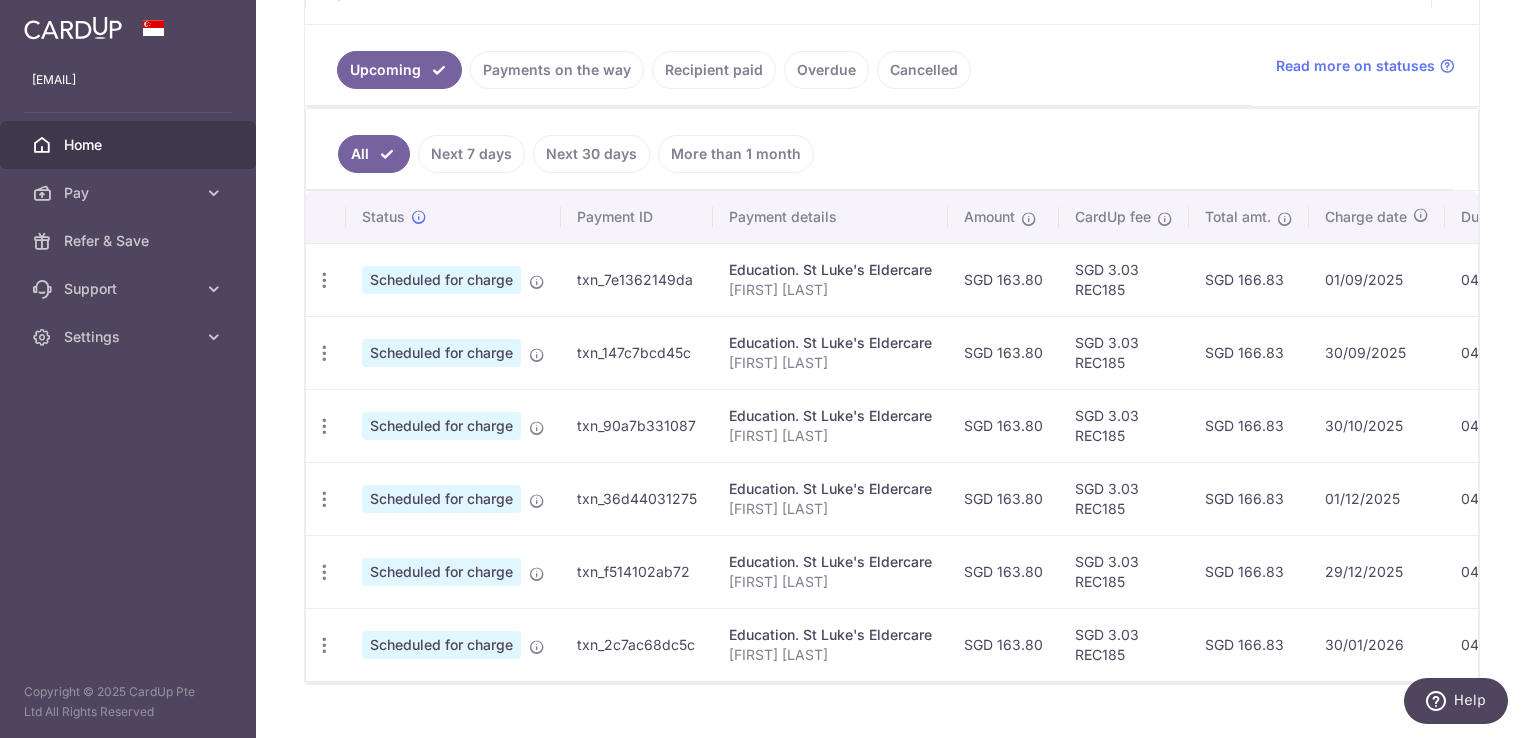 drag, startPoint x: 863, startPoint y: 294, endPoint x: 730, endPoint y: 297, distance: 133.03383 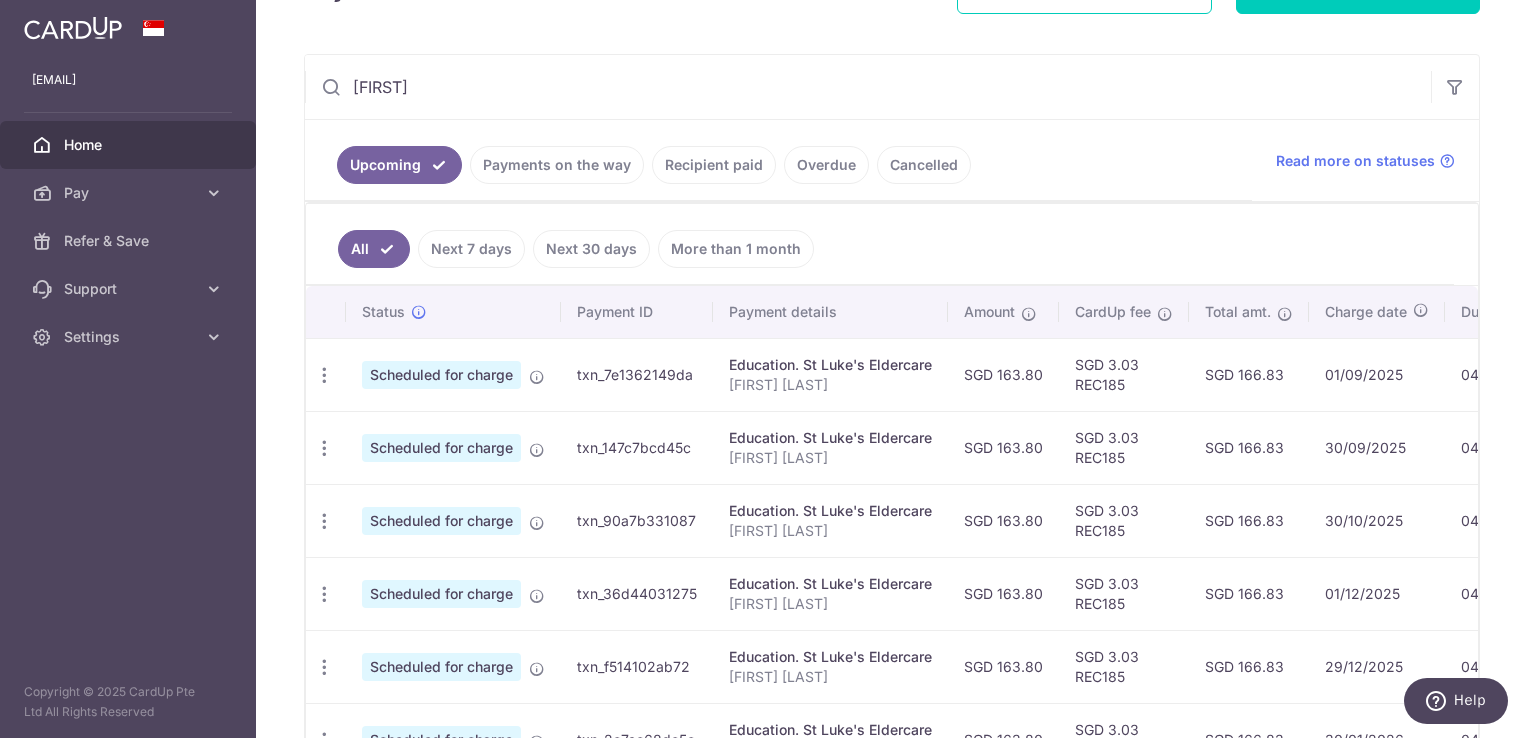 scroll, scrollTop: 225, scrollLeft: 0, axis: vertical 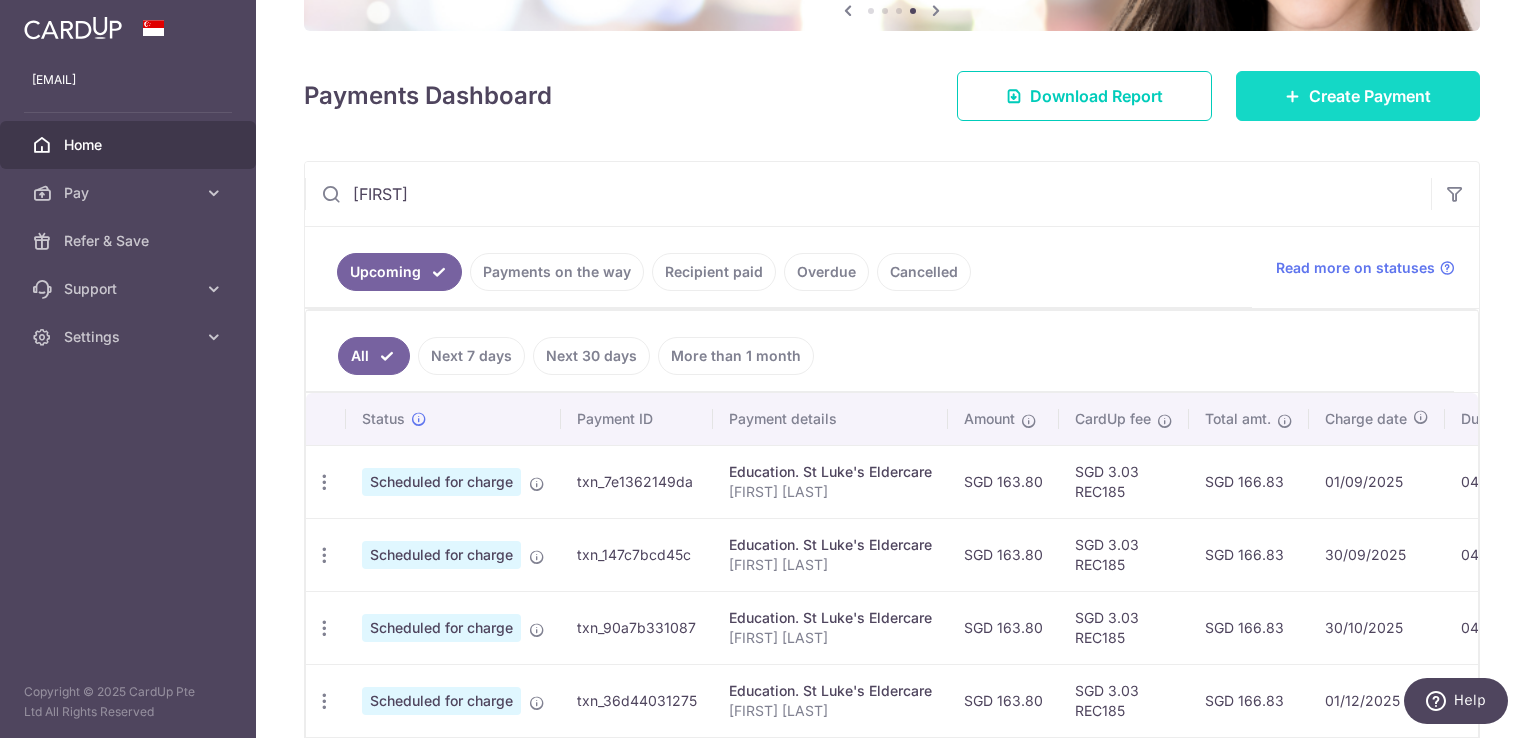 click on "Create Payment" at bounding box center (1370, 96) 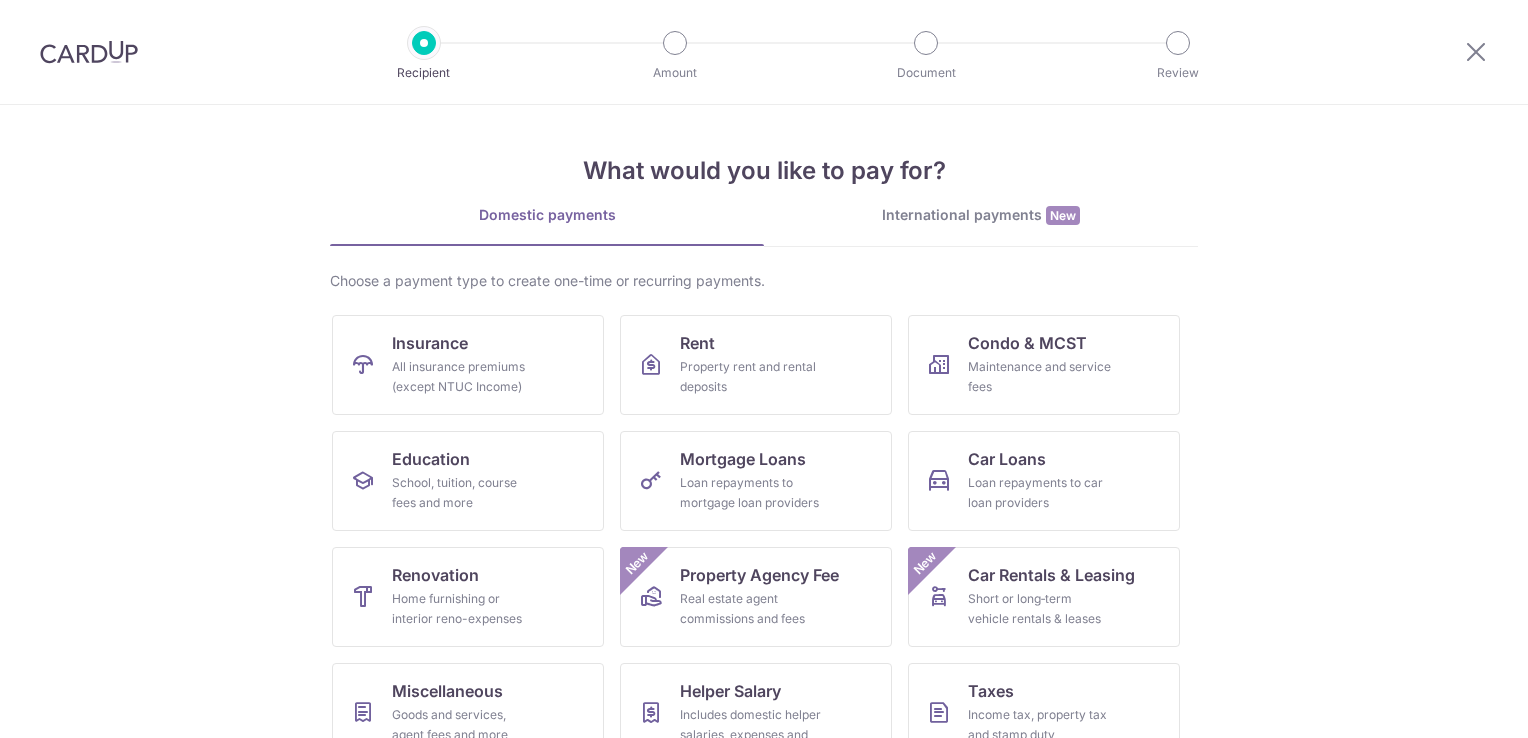 scroll, scrollTop: 0, scrollLeft: 0, axis: both 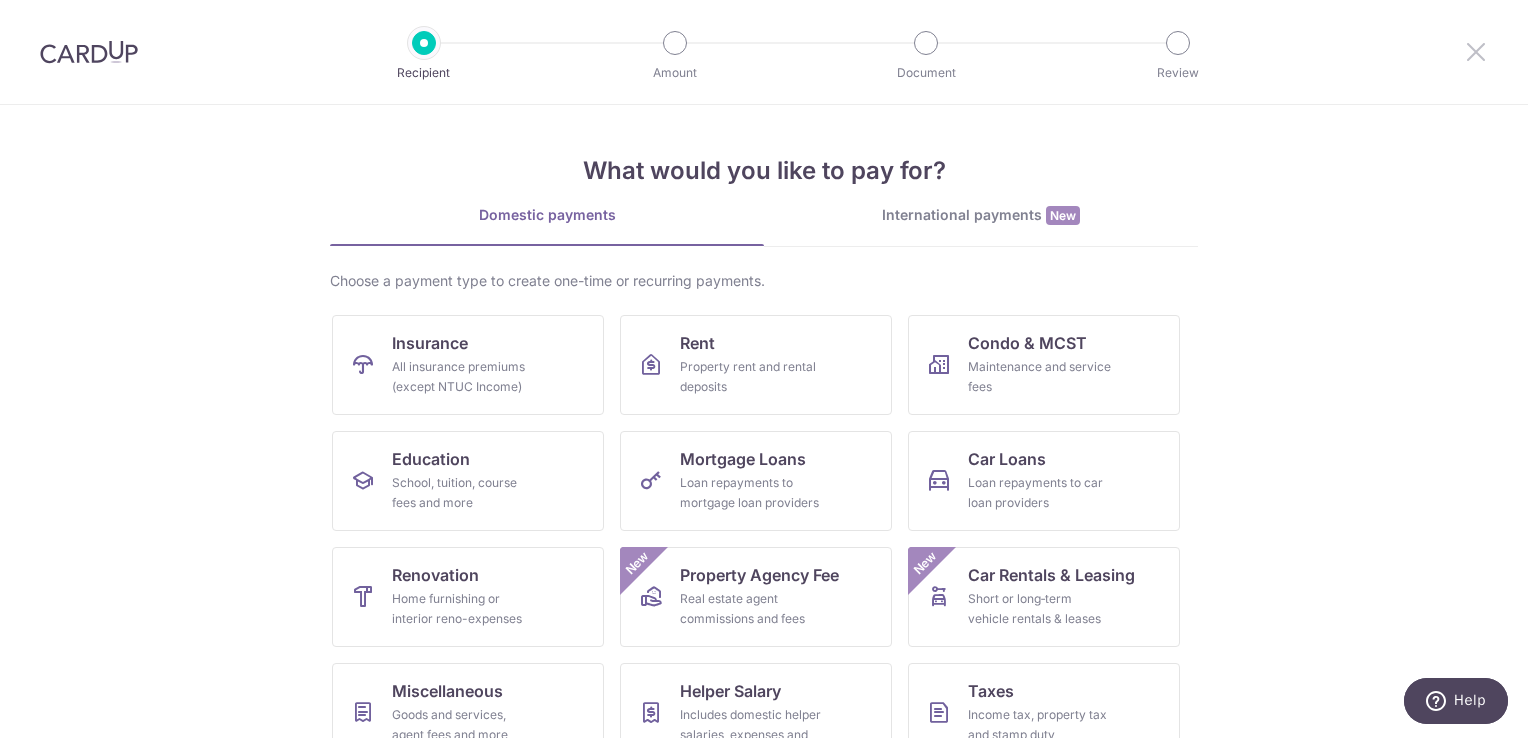 click at bounding box center (1476, 51) 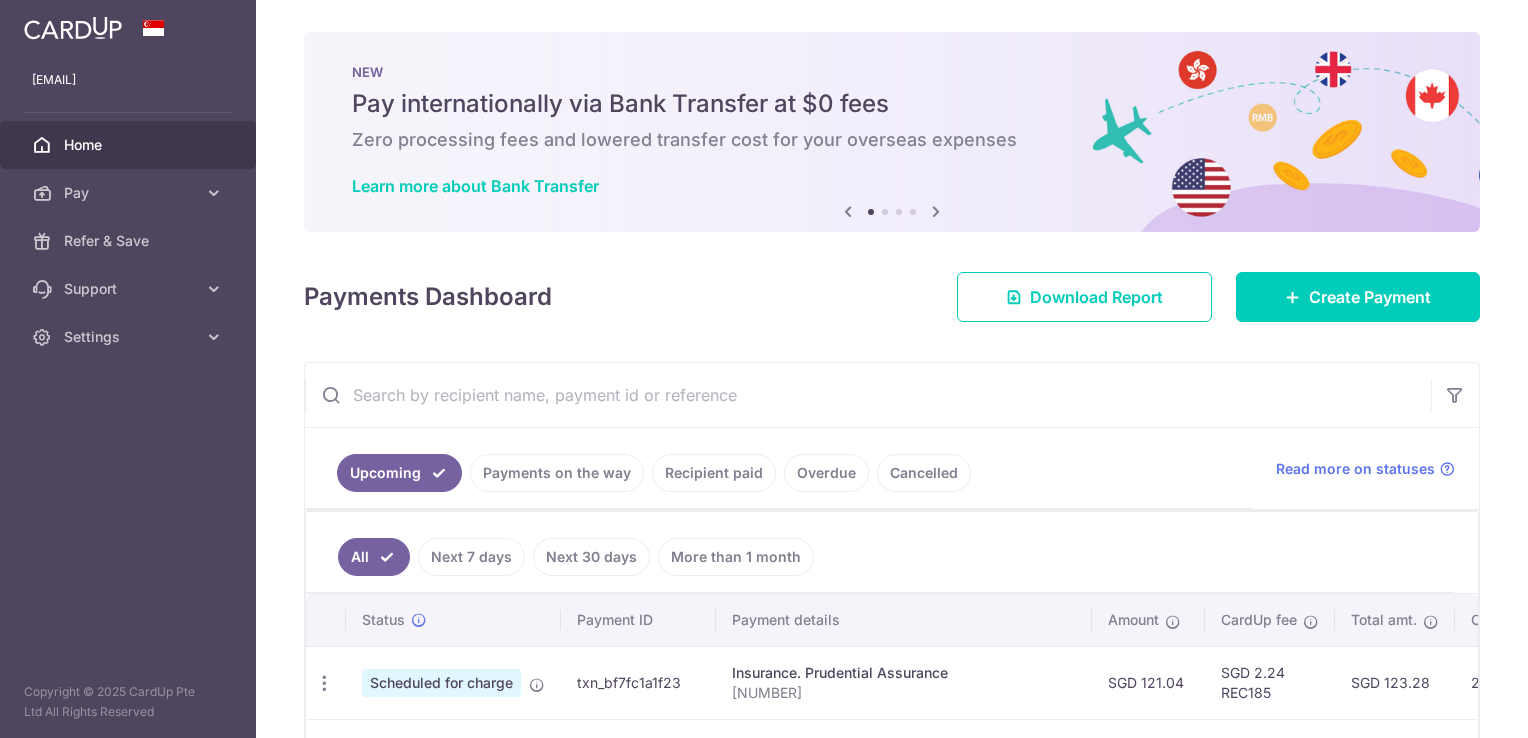 scroll, scrollTop: 0, scrollLeft: 0, axis: both 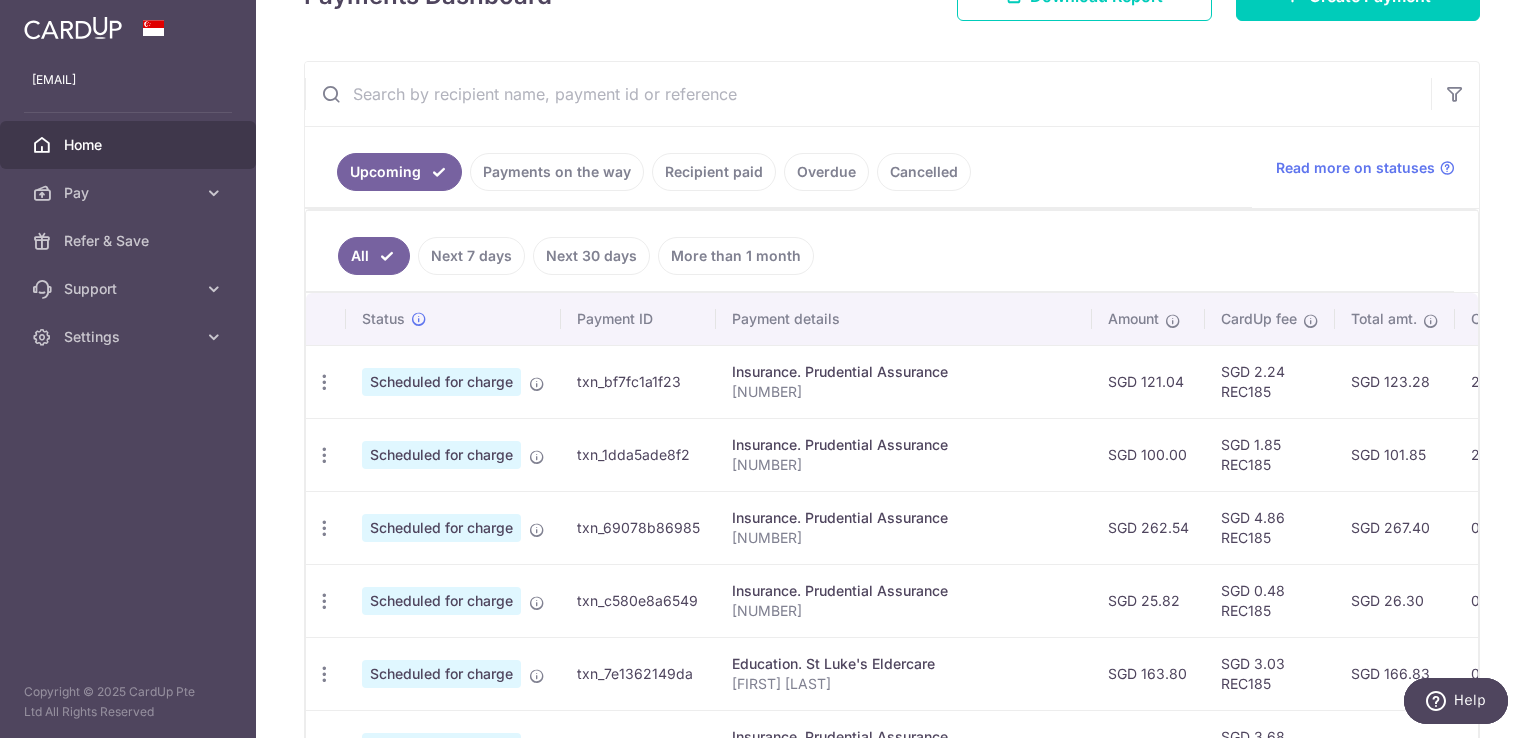 click on "Payments on the way" at bounding box center (557, 172) 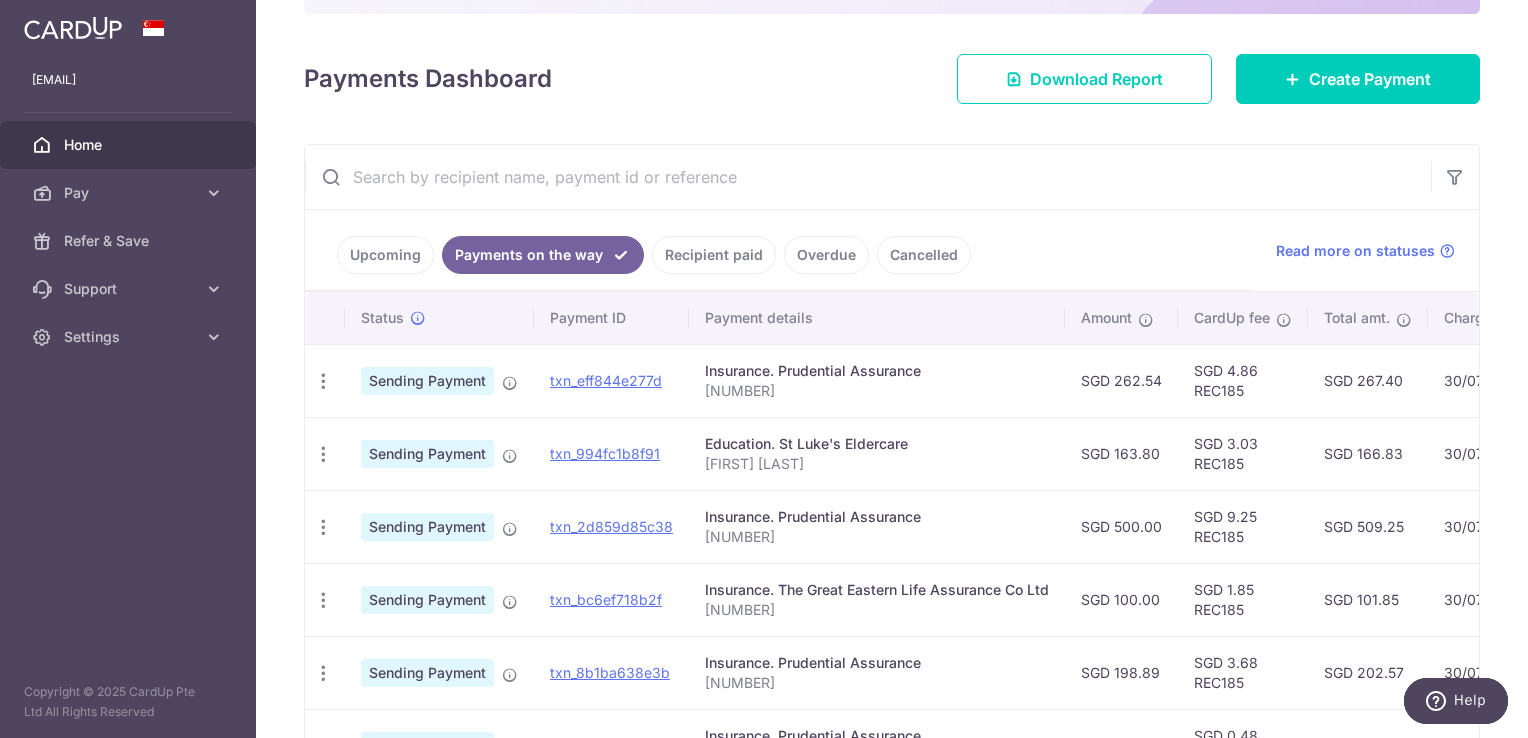 scroll, scrollTop: 100, scrollLeft: 0, axis: vertical 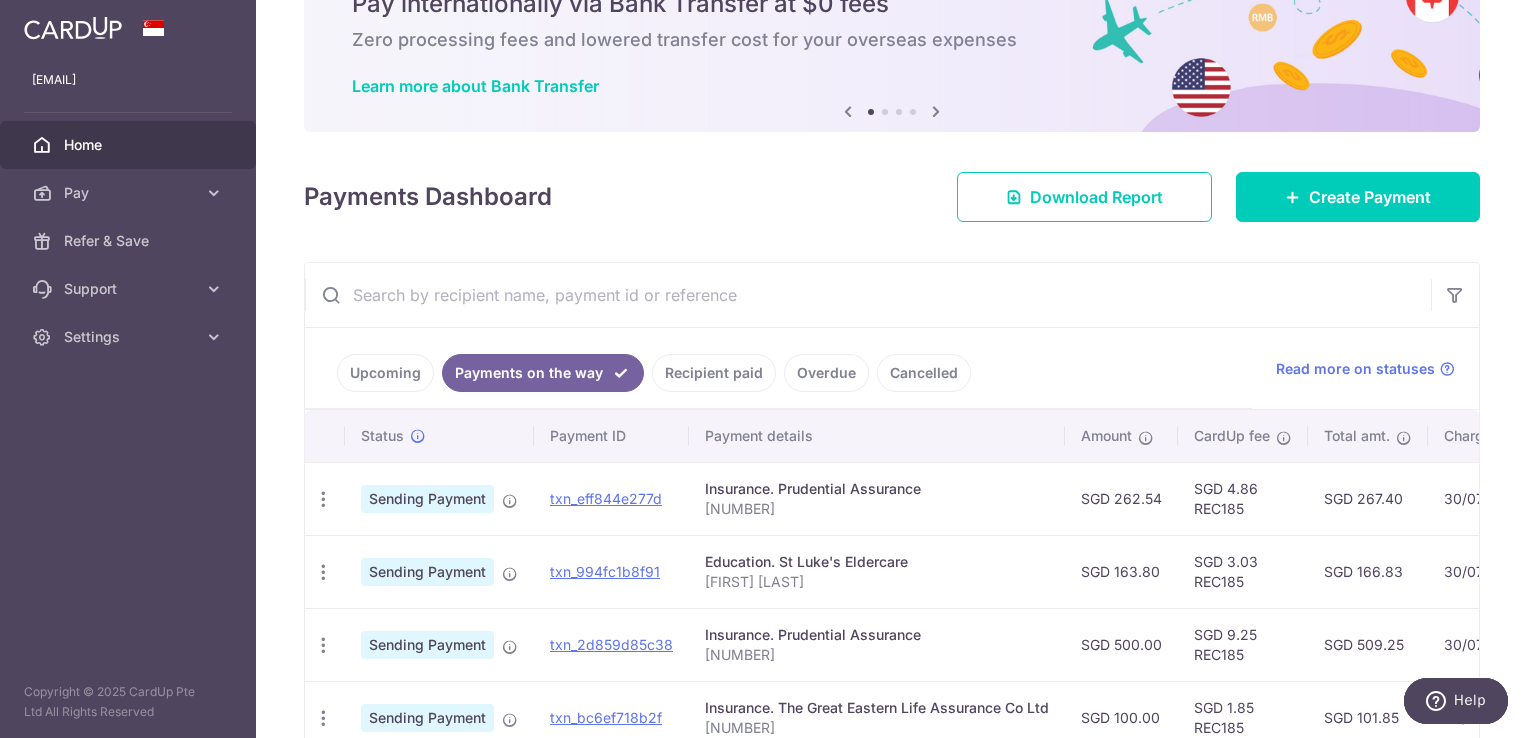 drag, startPoint x: 846, startPoint y: 580, endPoint x: 705, endPoint y: 589, distance: 141.28694 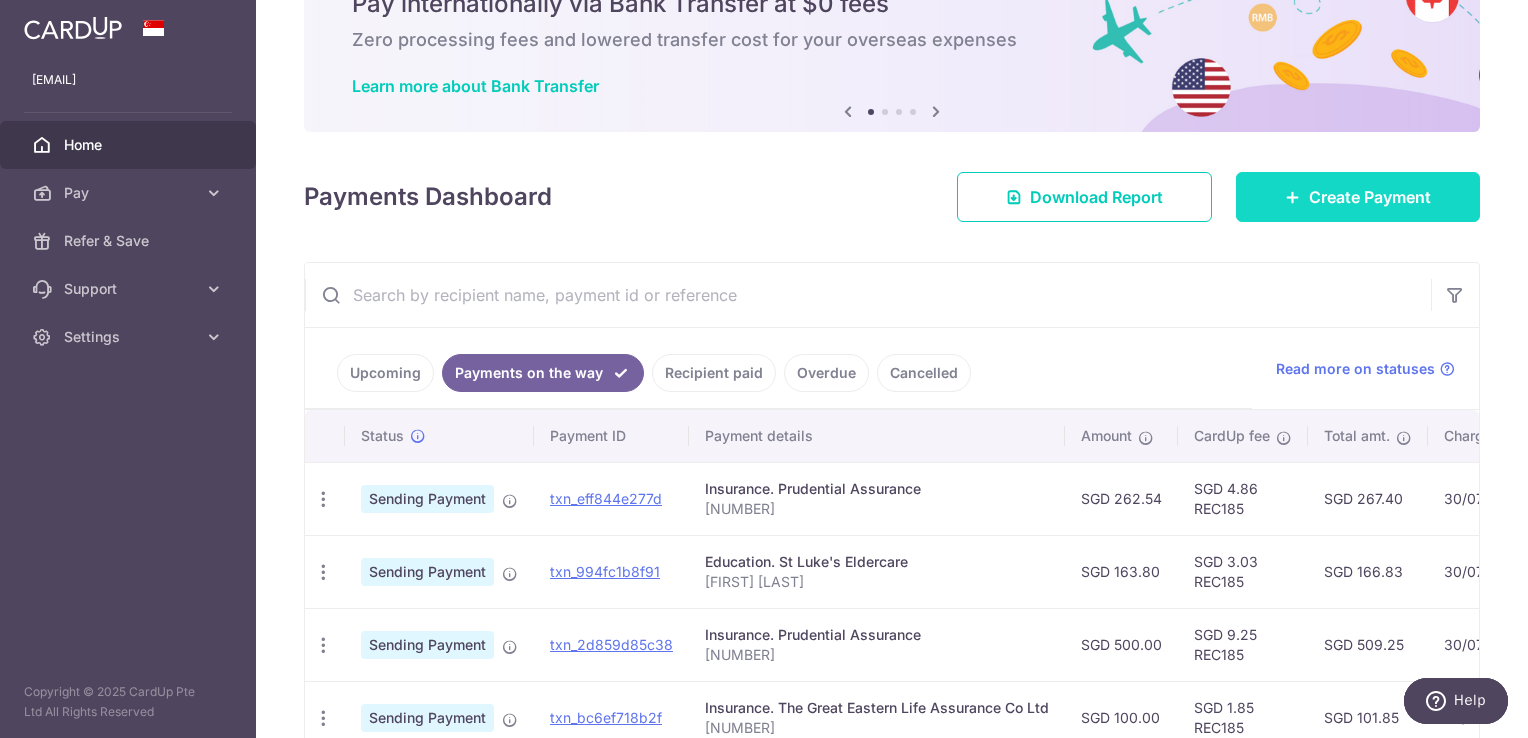click on "Create Payment" at bounding box center [1370, 197] 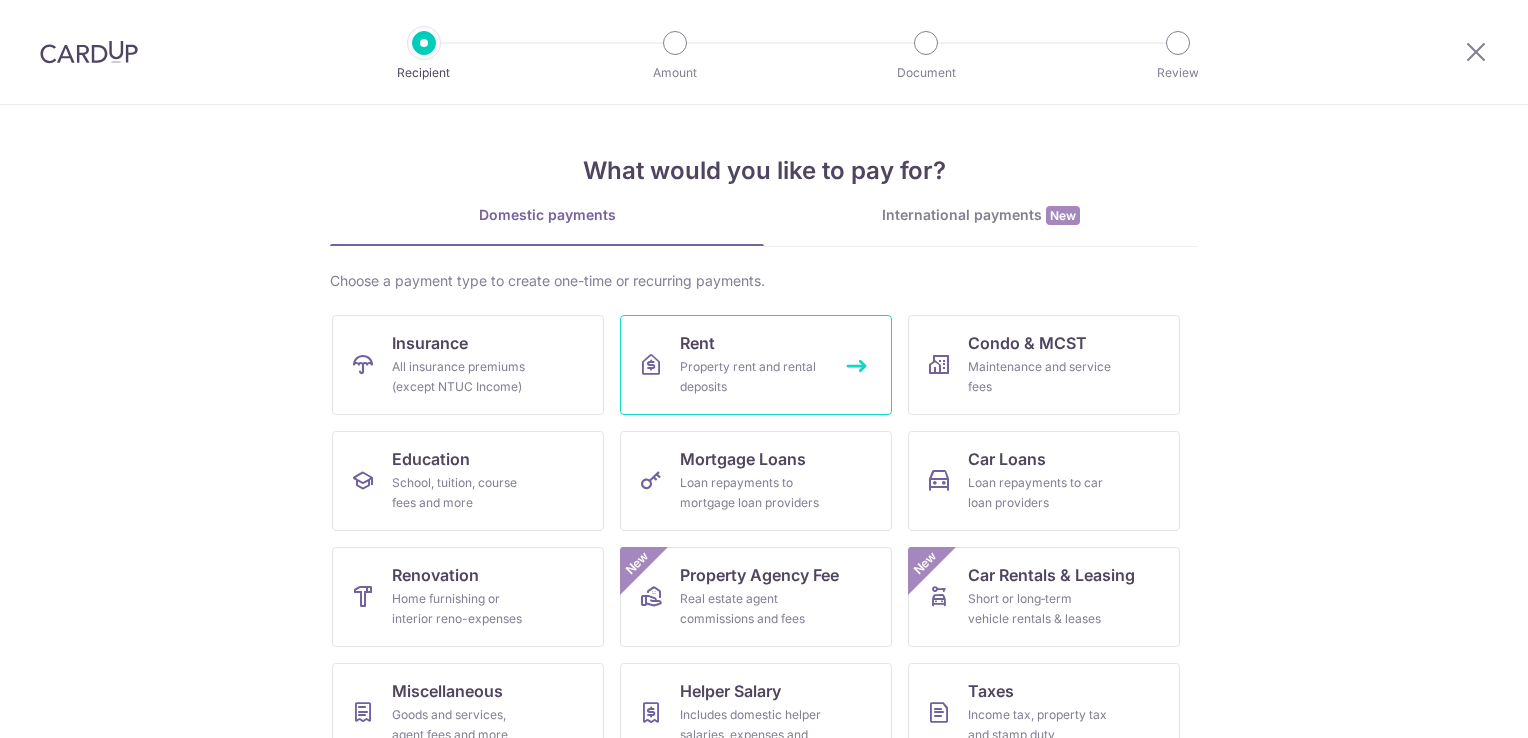 scroll, scrollTop: 0, scrollLeft: 0, axis: both 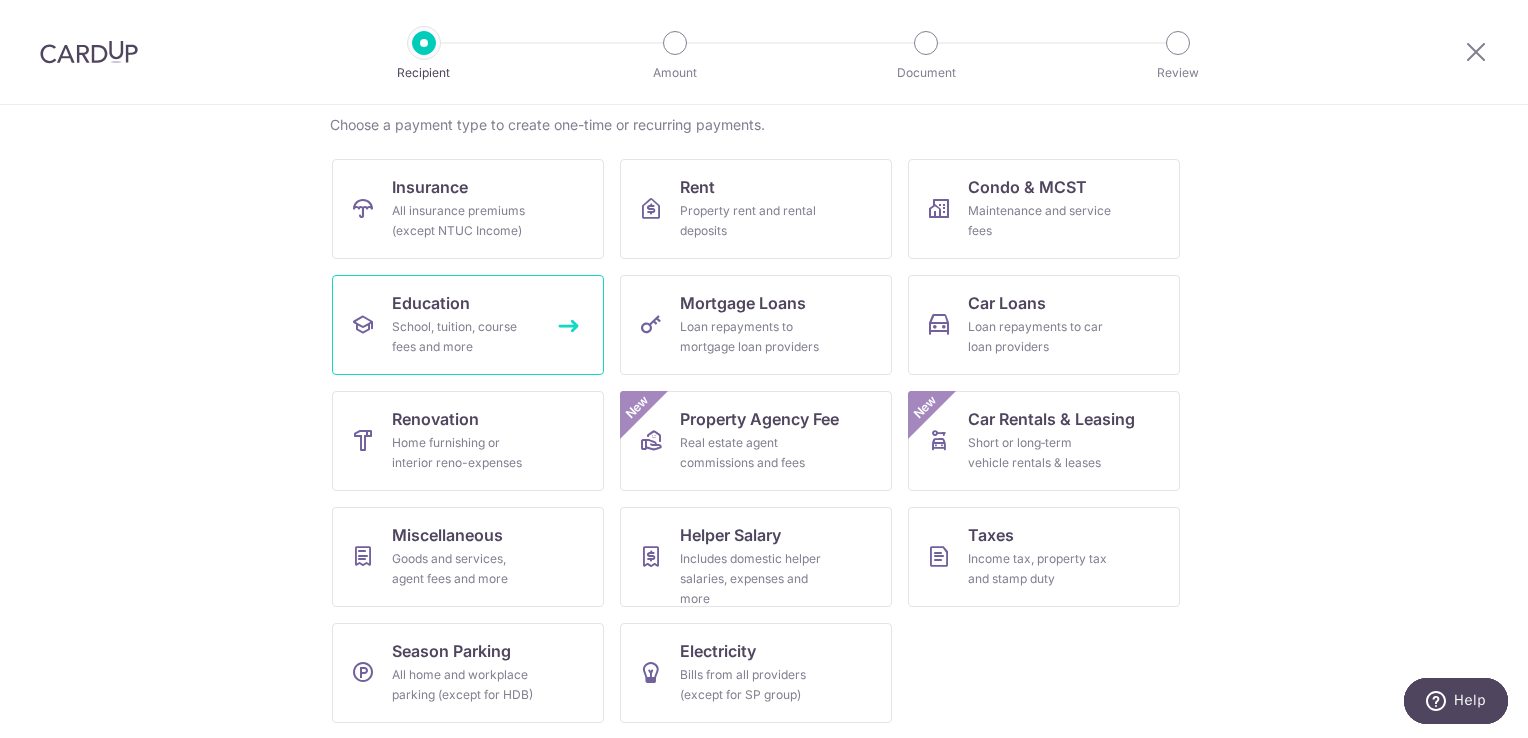 click on "Education School, tuition, course fees and more" at bounding box center (468, 325) 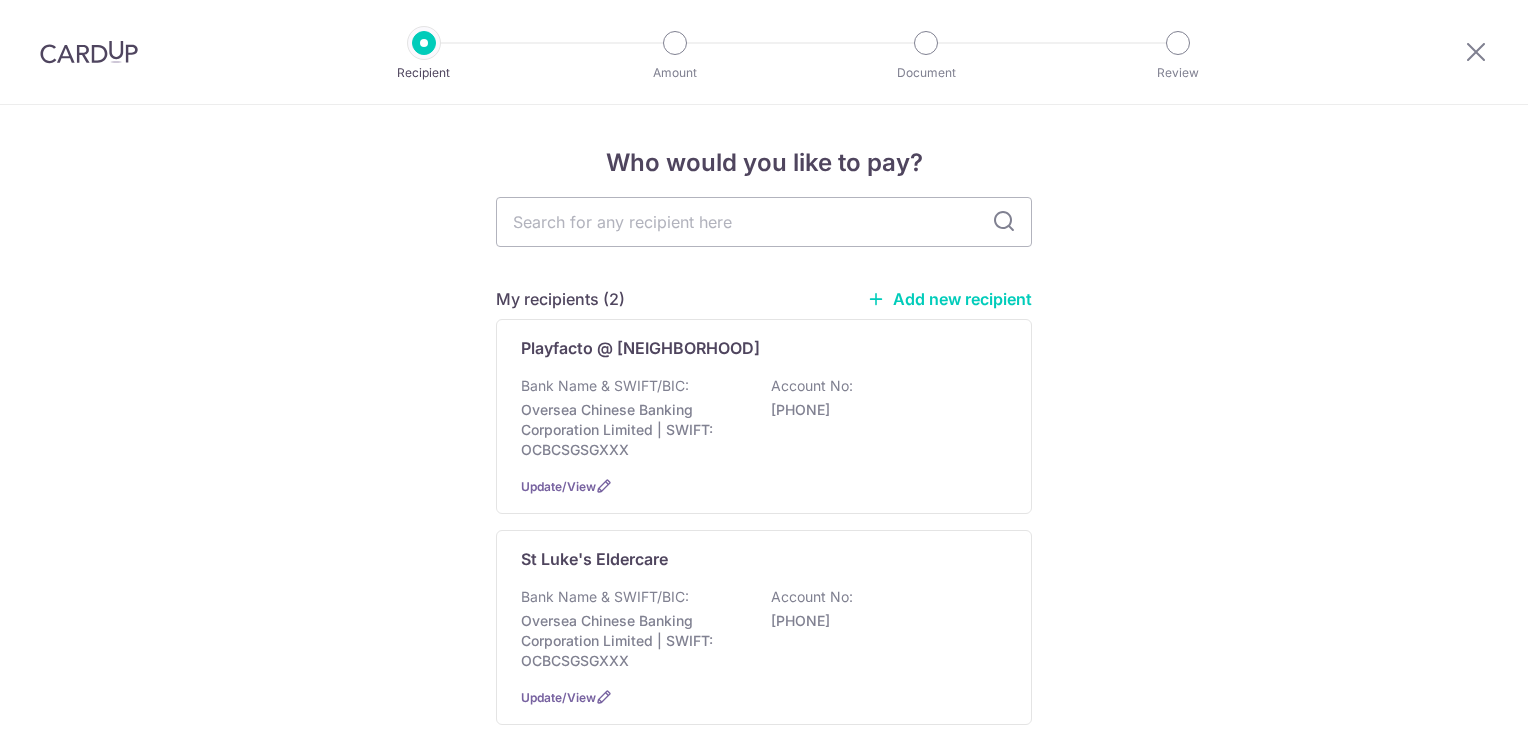scroll, scrollTop: 0, scrollLeft: 0, axis: both 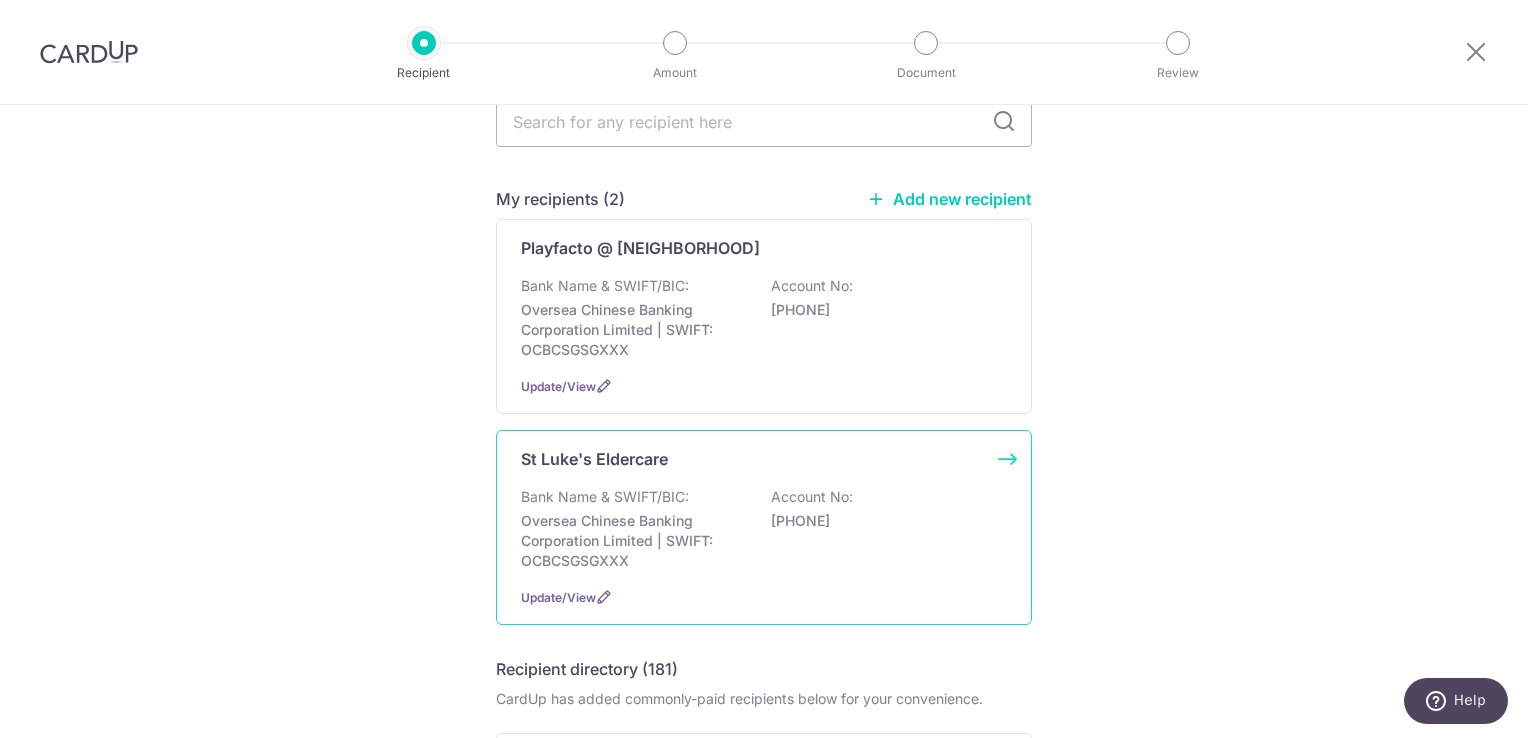 click on "Oversea Chinese Banking Corporation Limited | SWIFT: OCBCSGSGXXX" at bounding box center (633, 541) 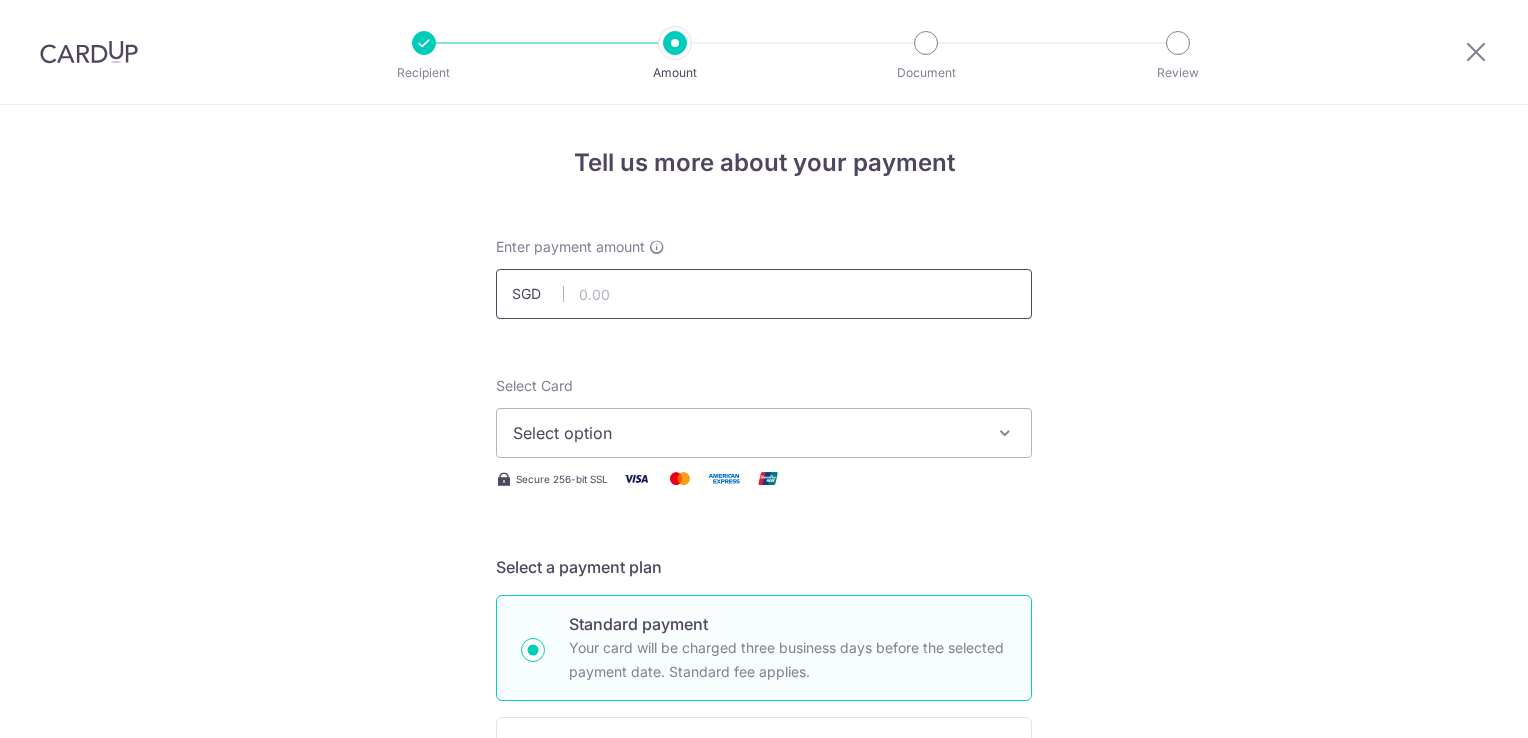 scroll, scrollTop: 0, scrollLeft: 0, axis: both 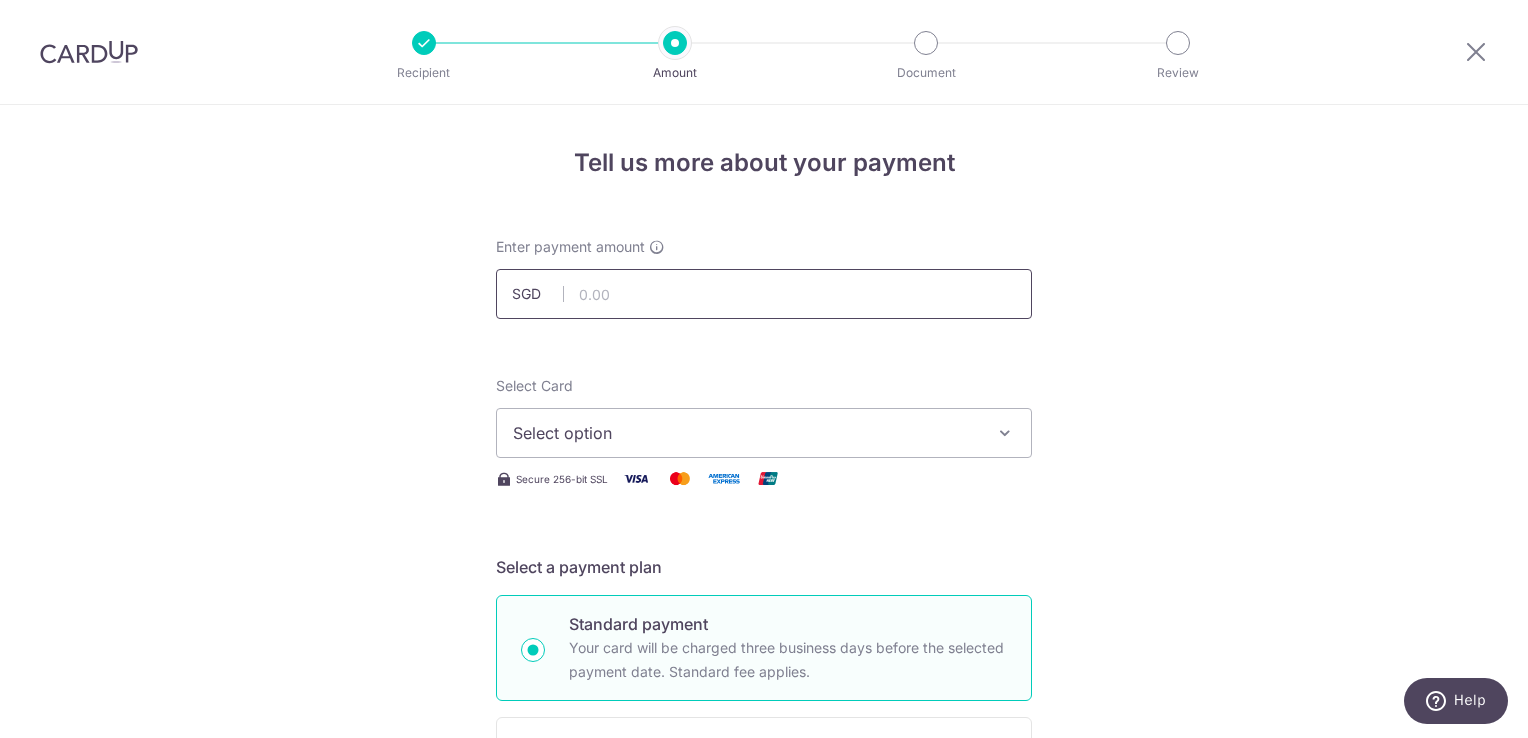 click at bounding box center [764, 294] 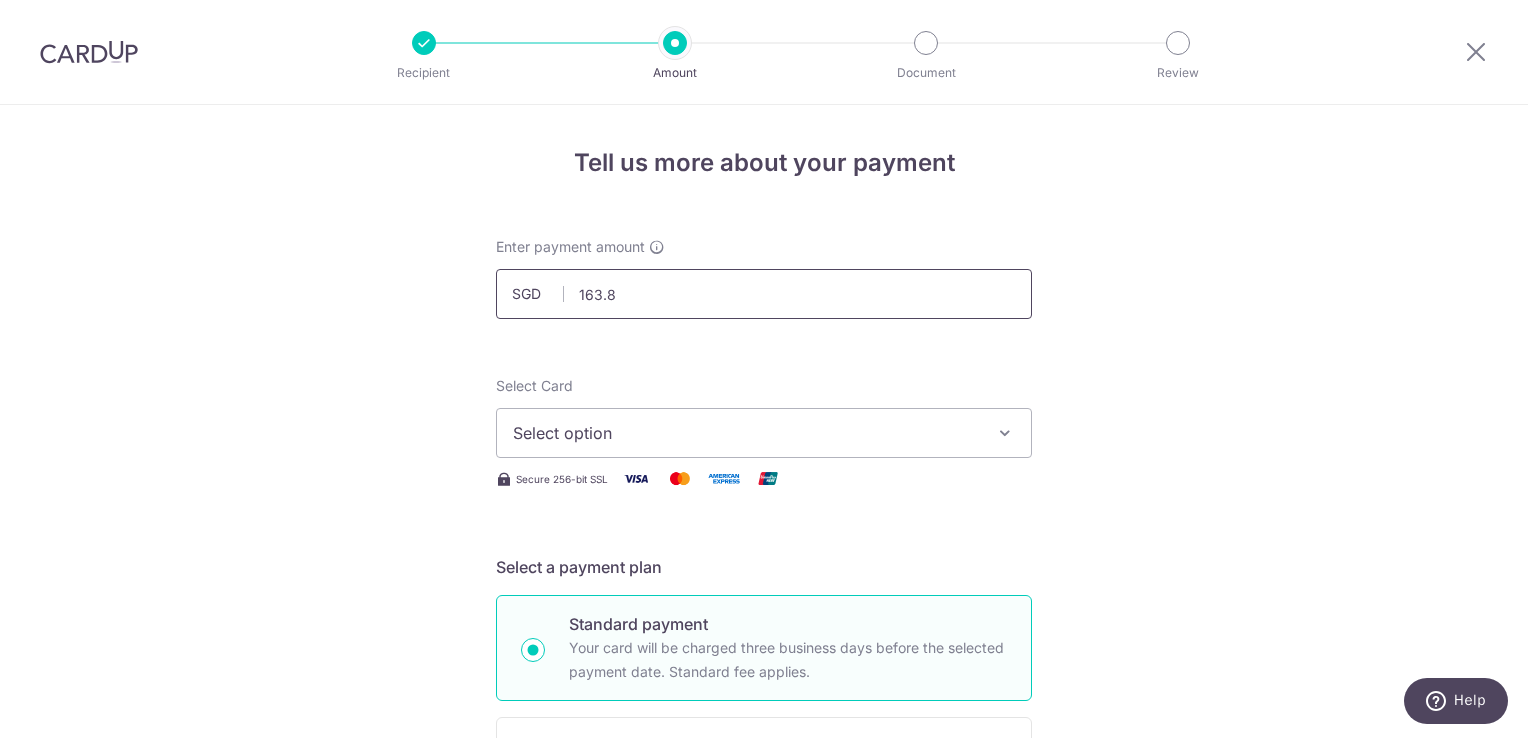 type on "163.80" 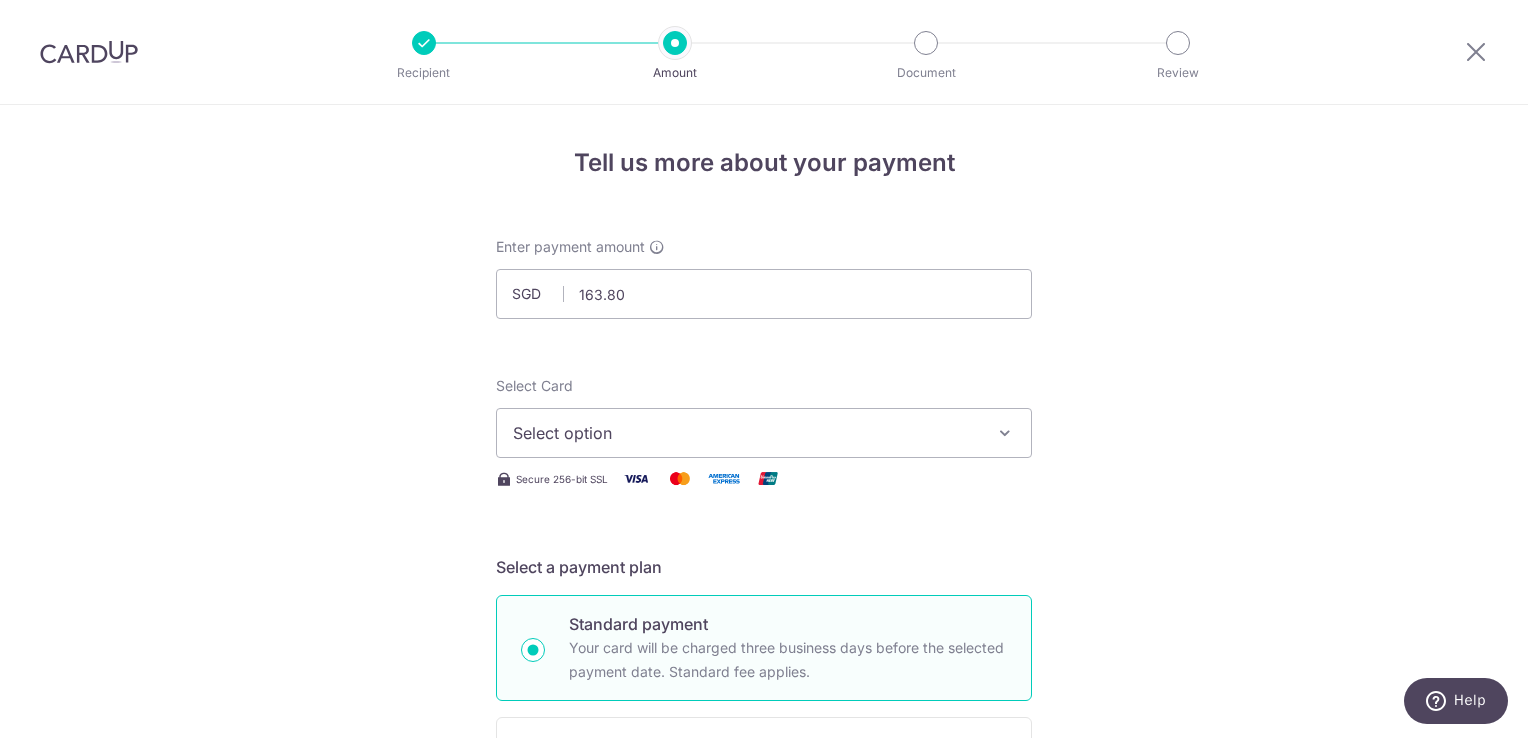 click on "Select option" at bounding box center (746, 433) 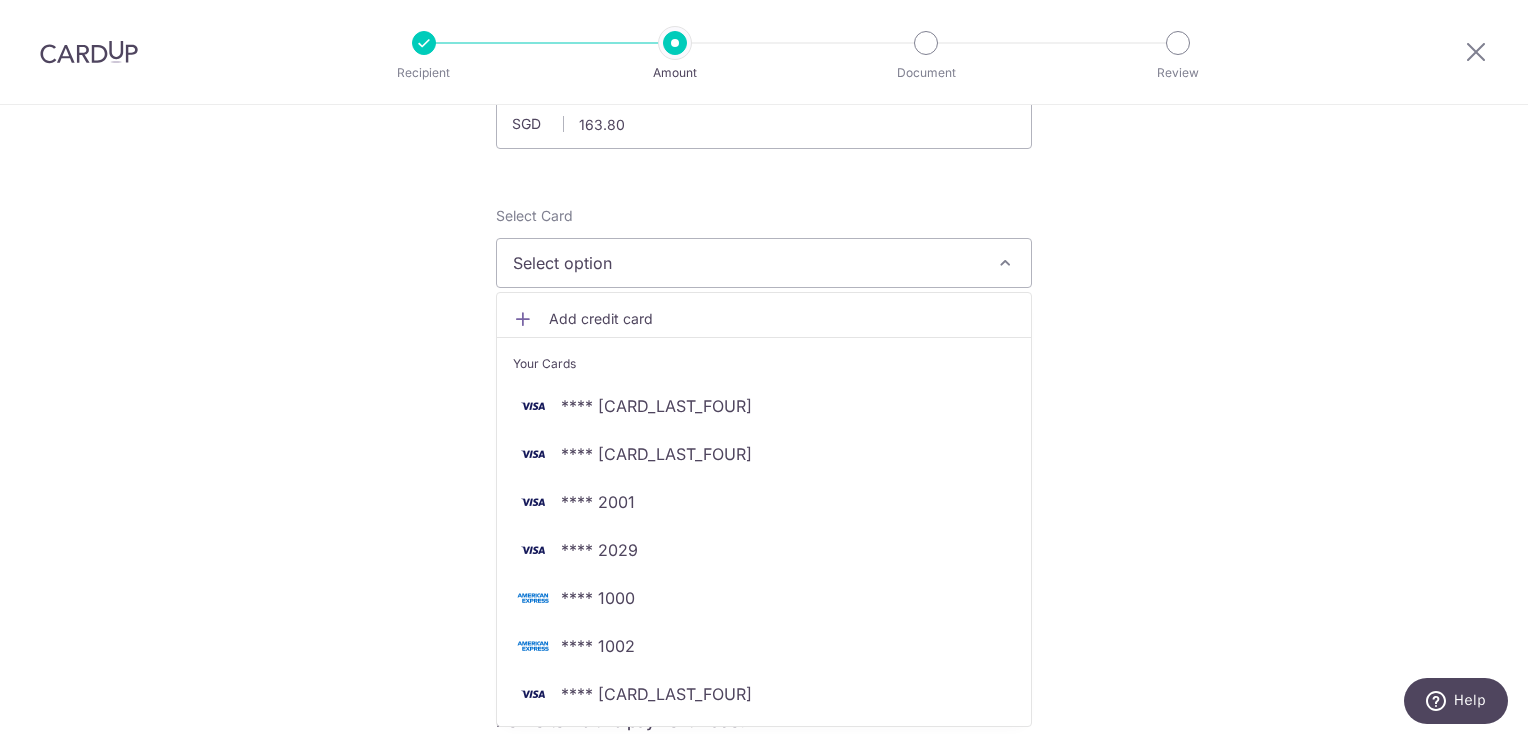 scroll, scrollTop: 200, scrollLeft: 0, axis: vertical 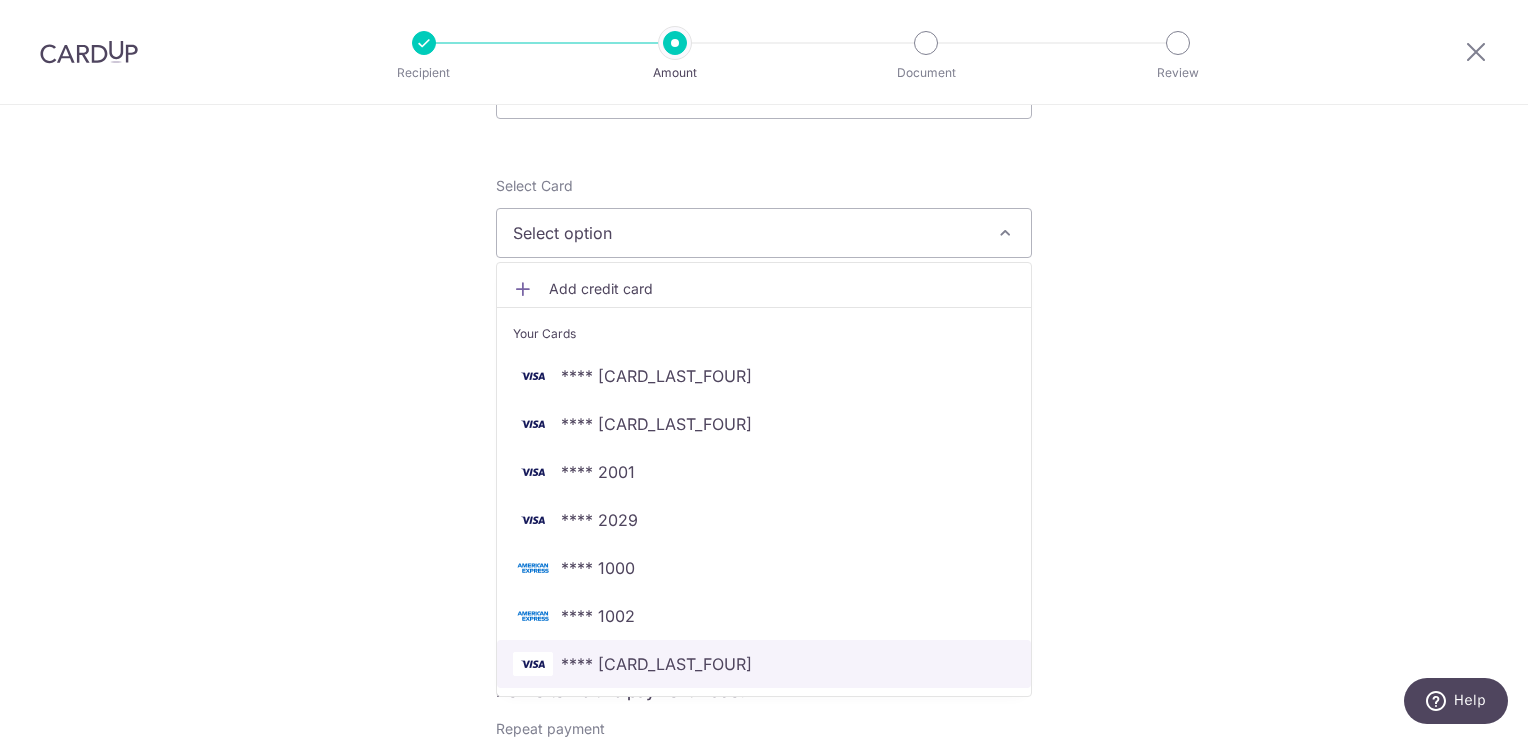 click on "**** 0600" at bounding box center (656, 664) 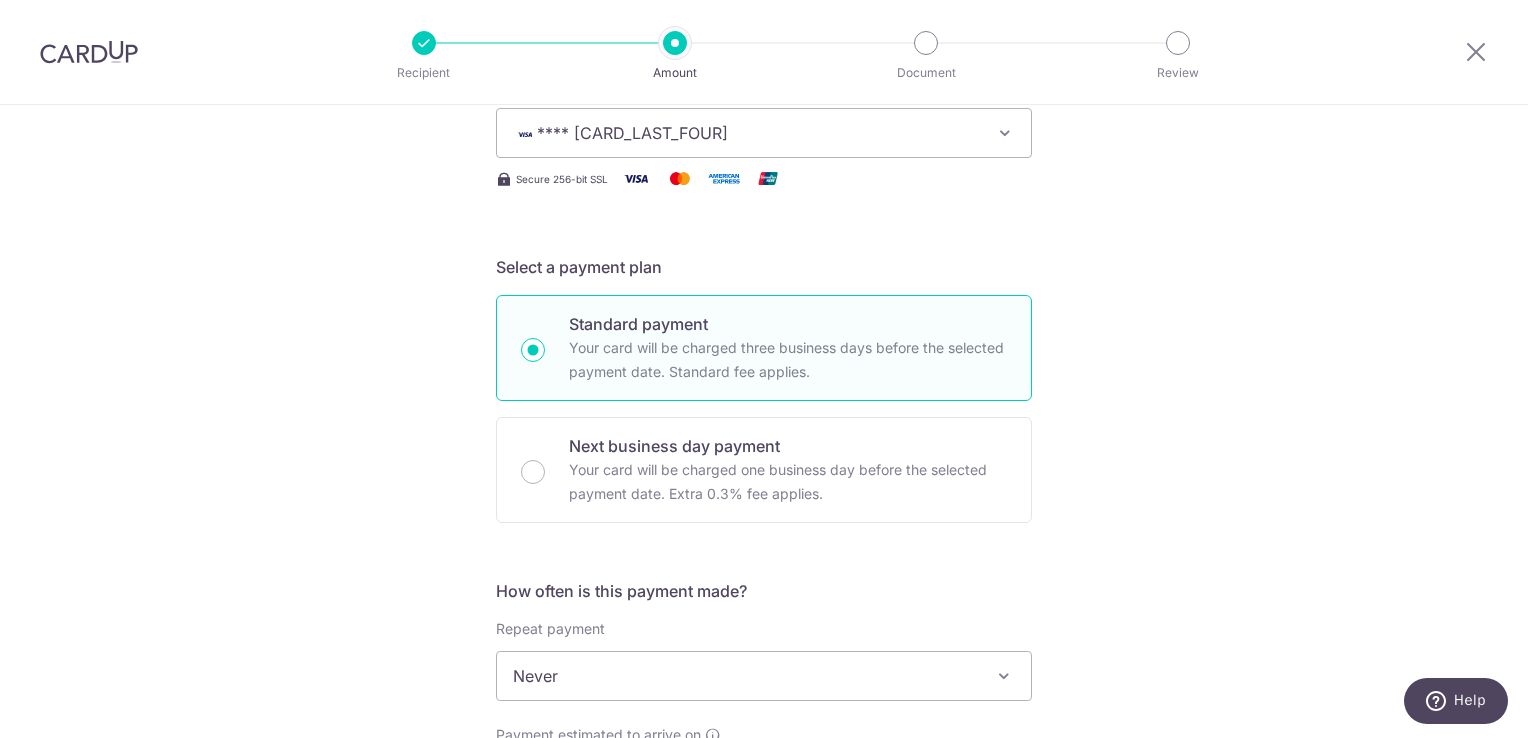 scroll, scrollTop: 400, scrollLeft: 0, axis: vertical 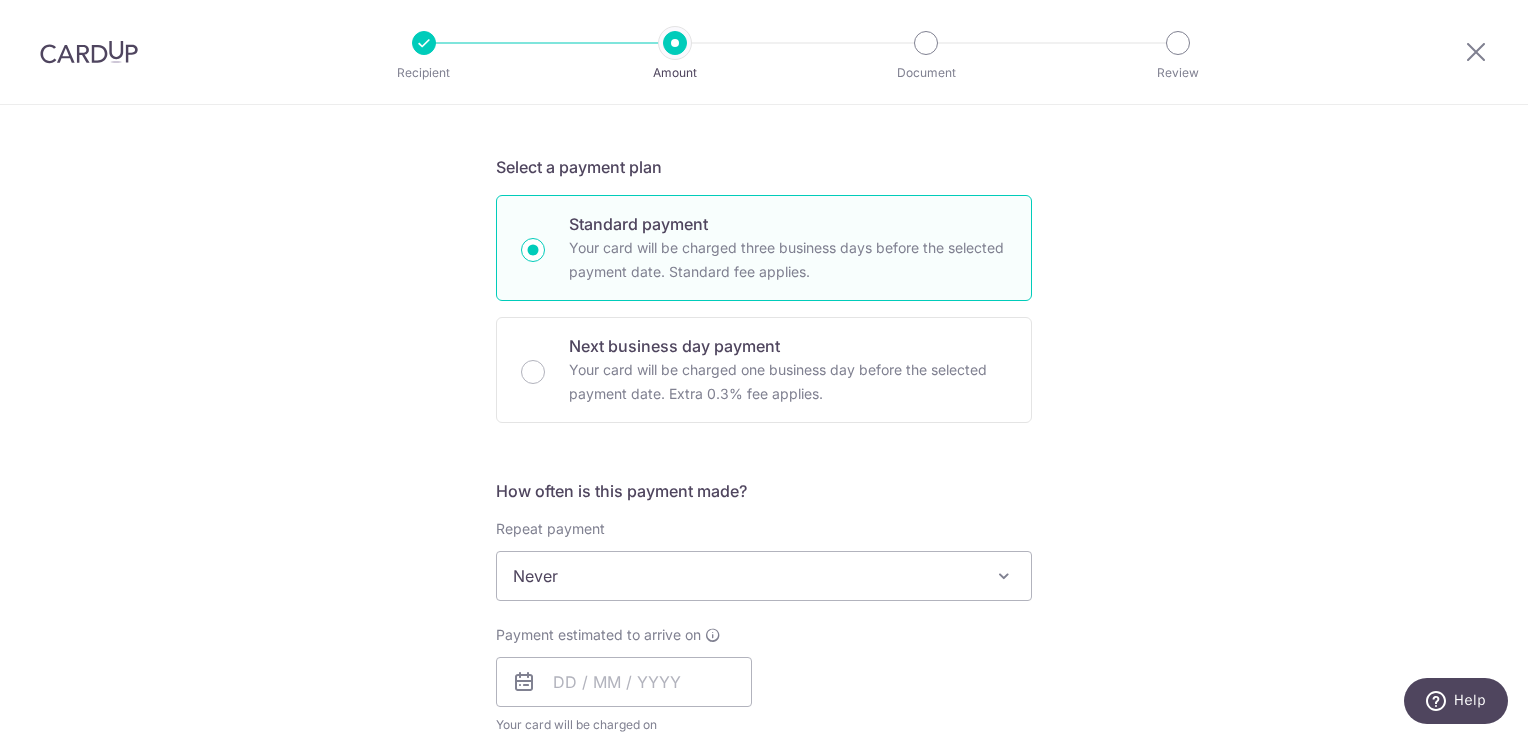 click on "Never" at bounding box center (764, 576) 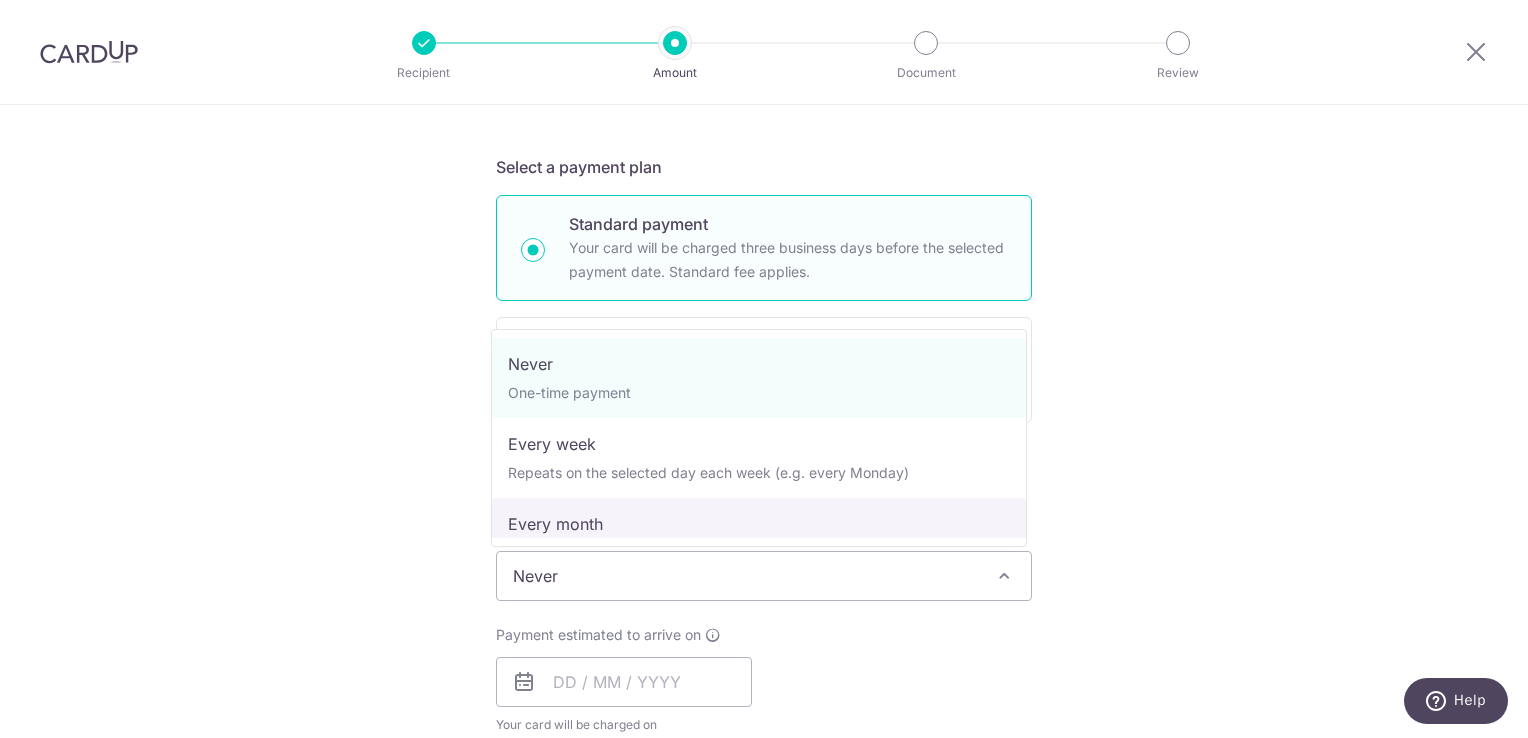 select on "3" 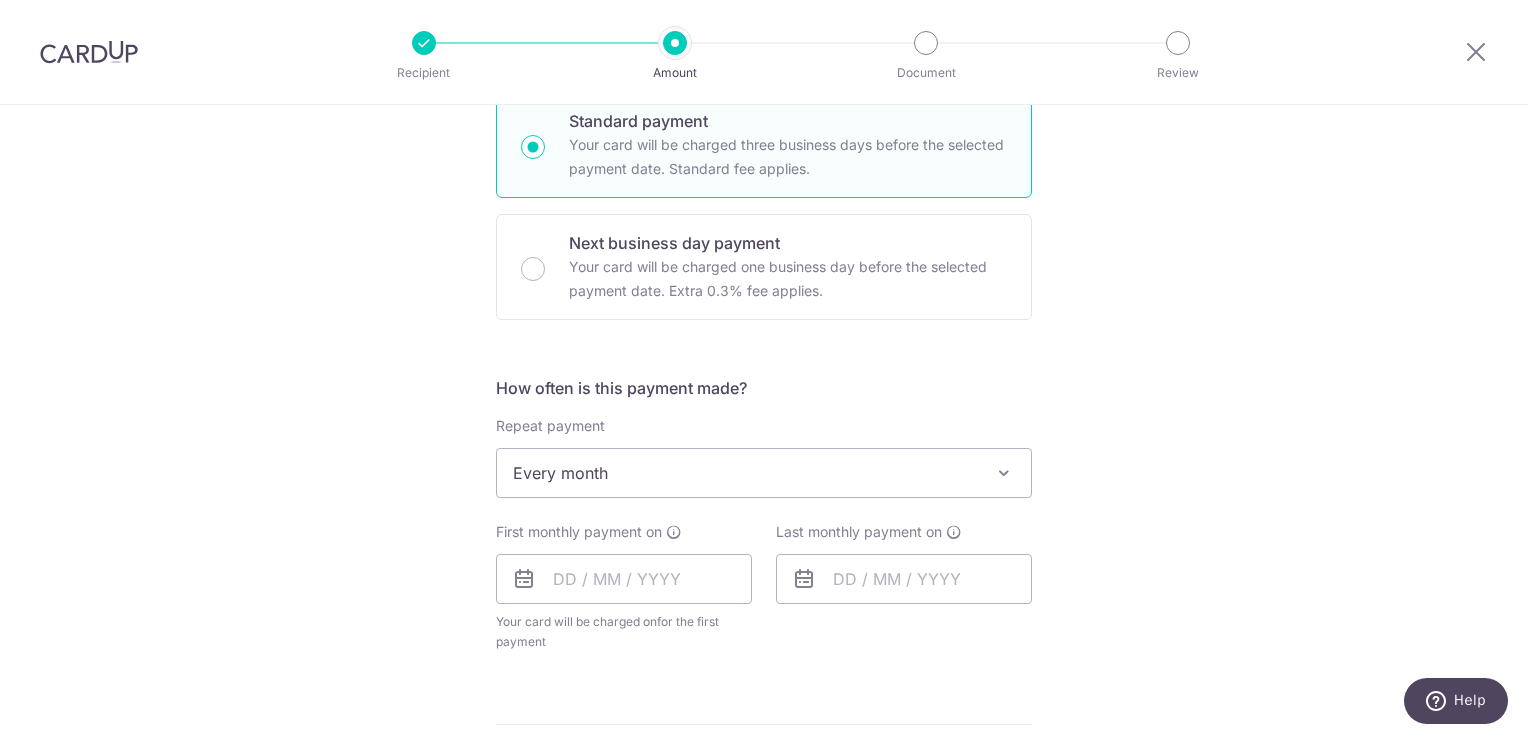 scroll, scrollTop: 601, scrollLeft: 0, axis: vertical 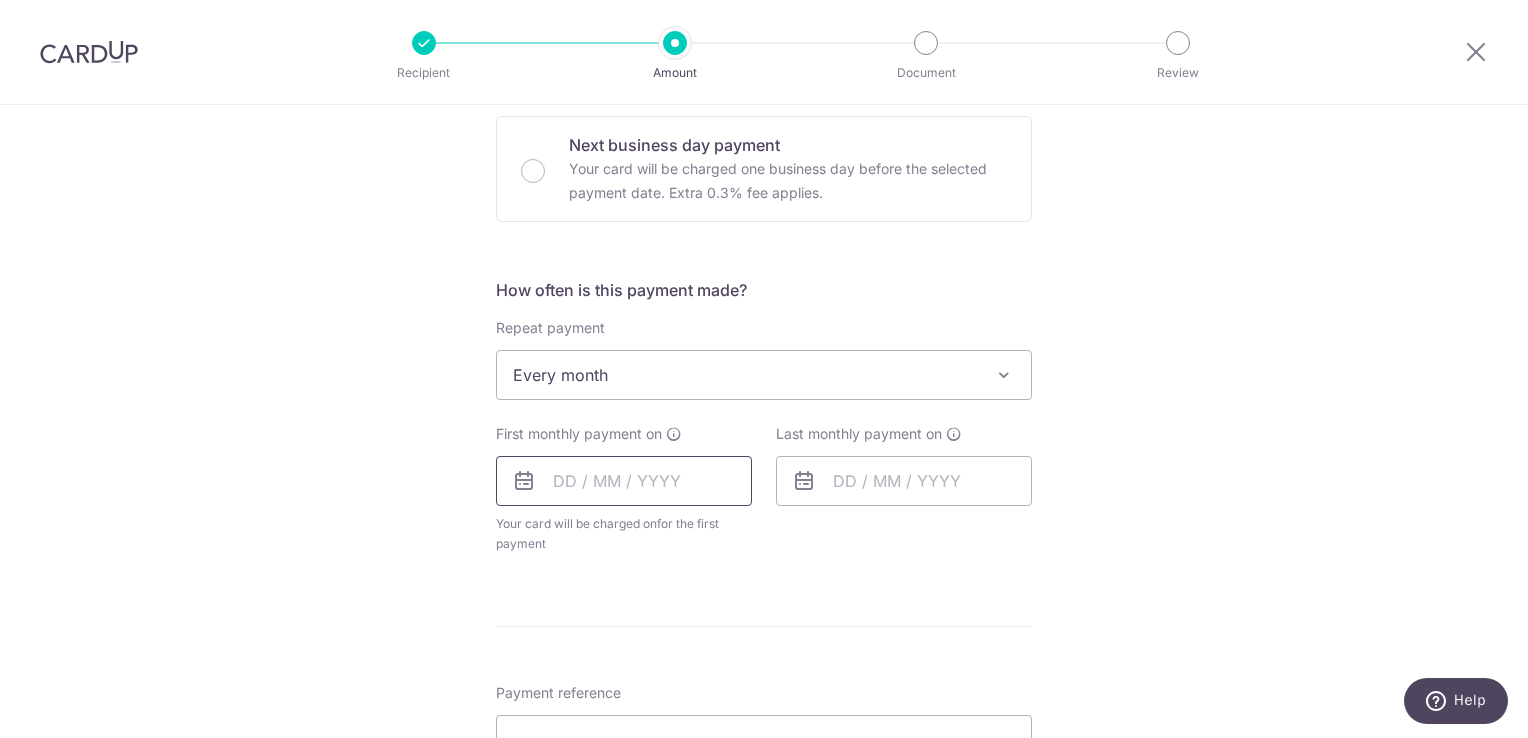 click at bounding box center (624, 481) 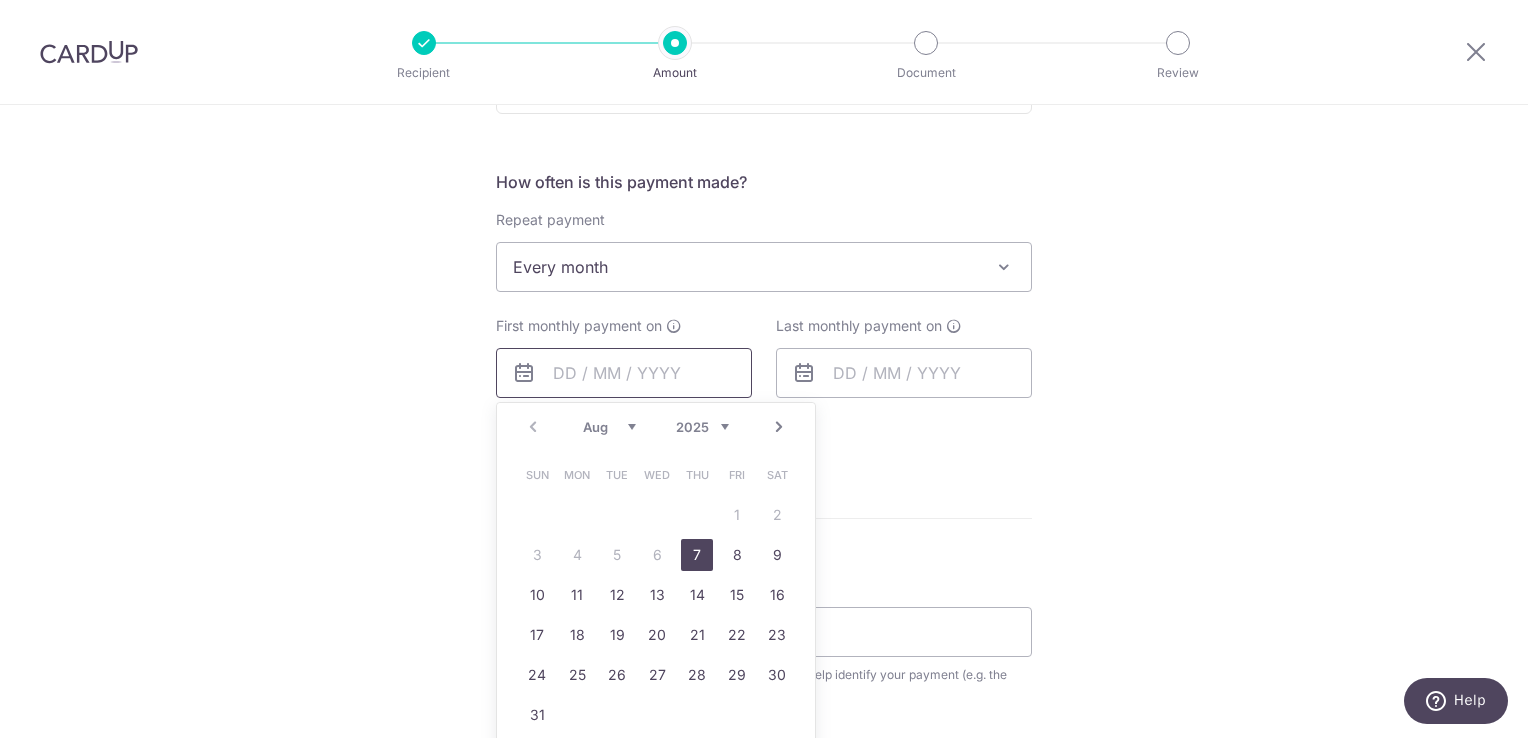 scroll, scrollTop: 801, scrollLeft: 0, axis: vertical 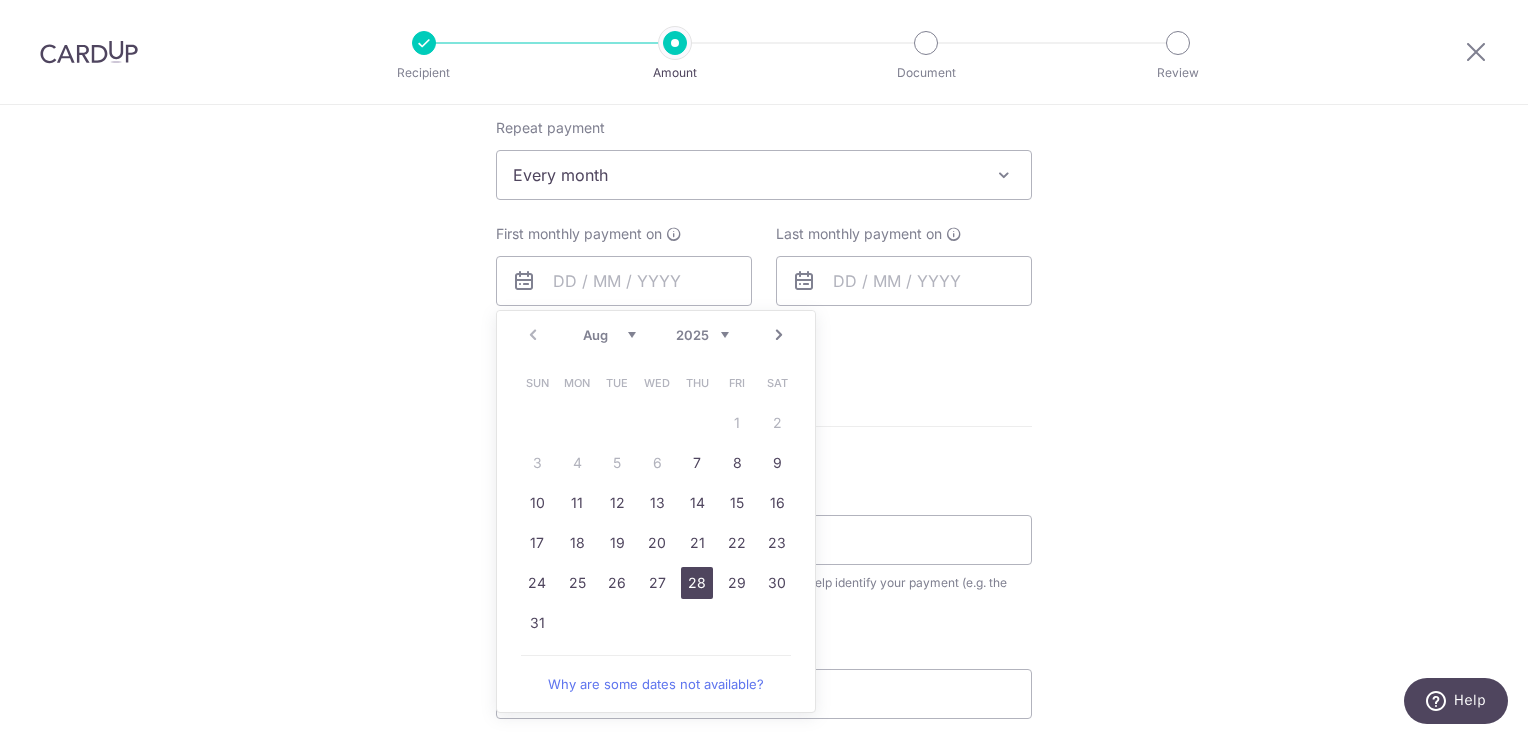 click on "28" at bounding box center [697, 583] 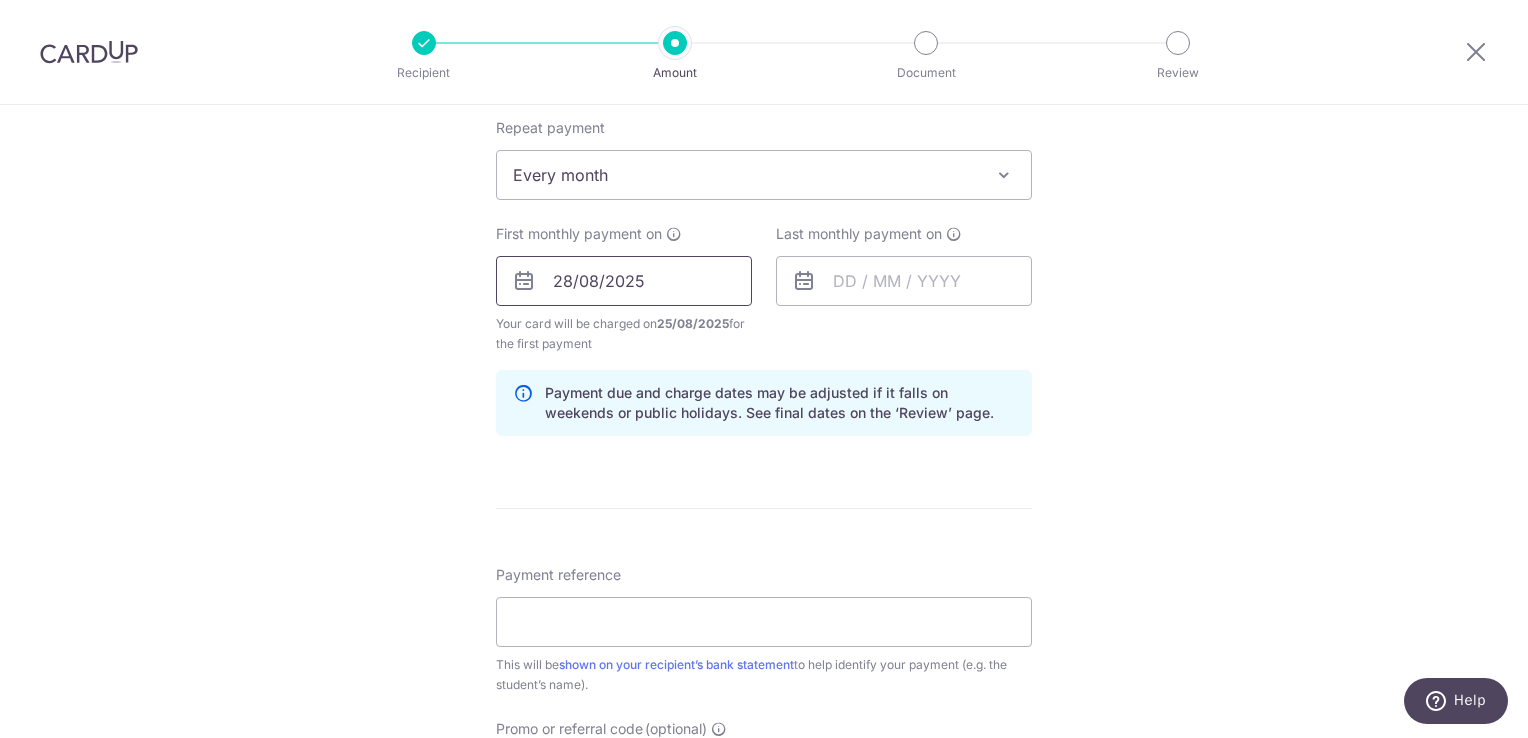 click on "28/08/2025" at bounding box center [624, 281] 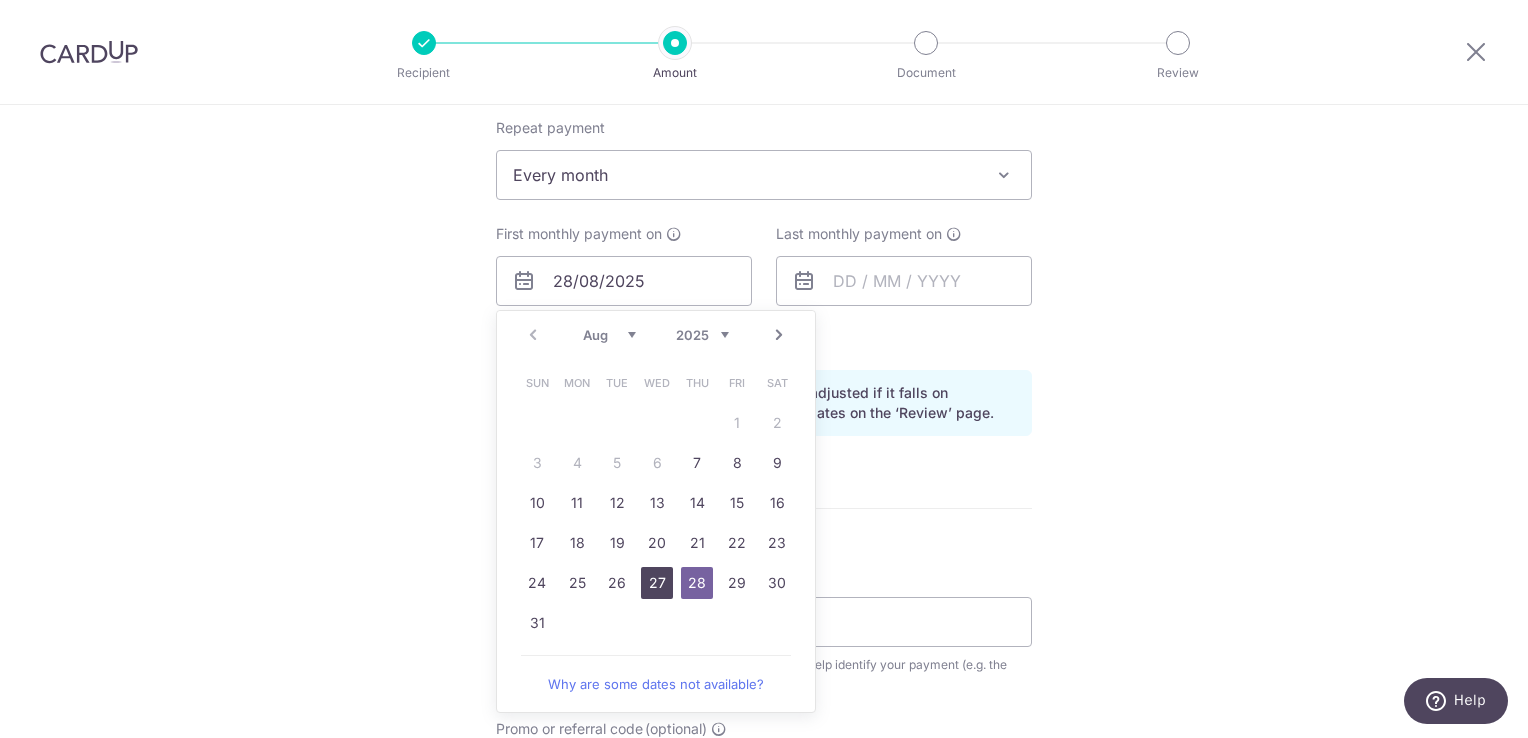 click on "27" at bounding box center [657, 583] 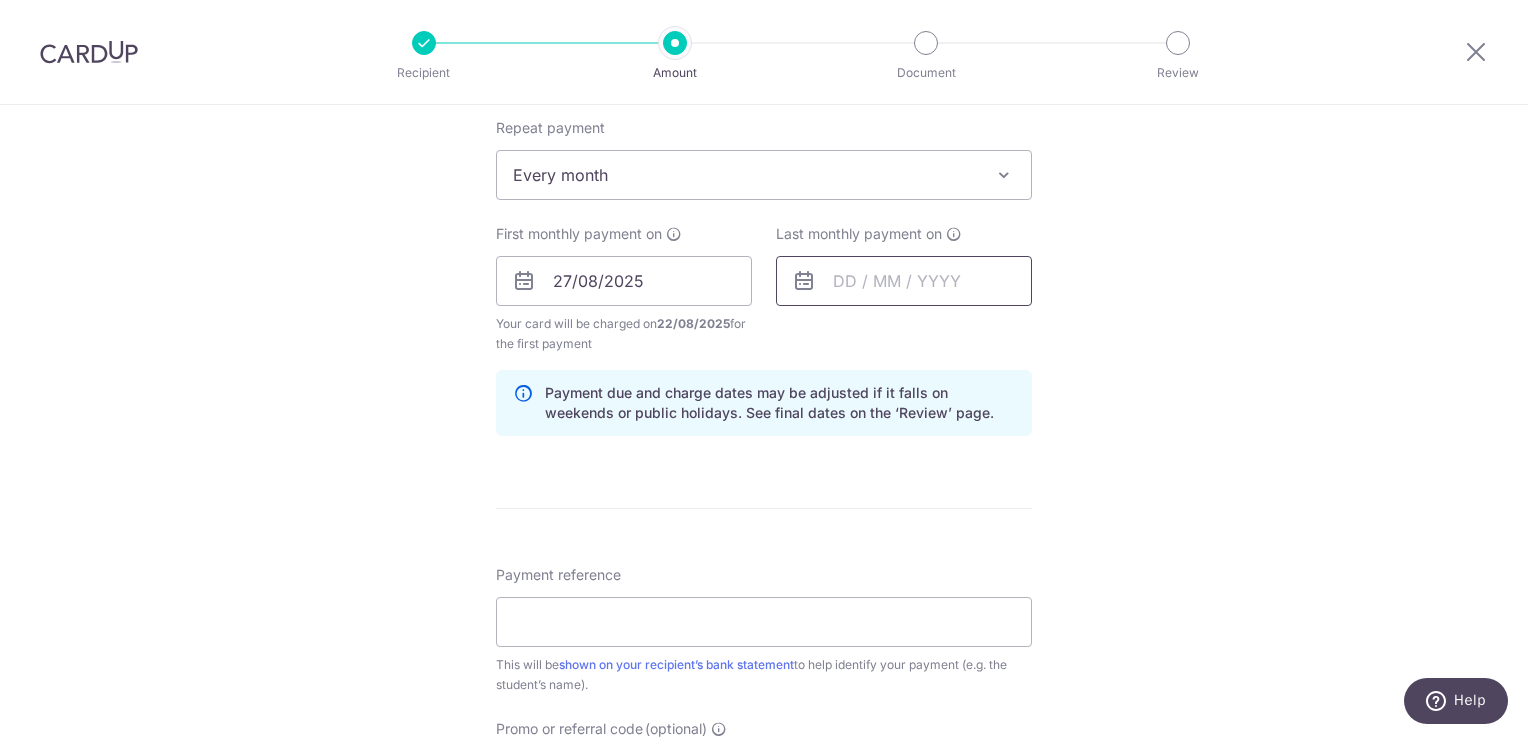 click at bounding box center (904, 281) 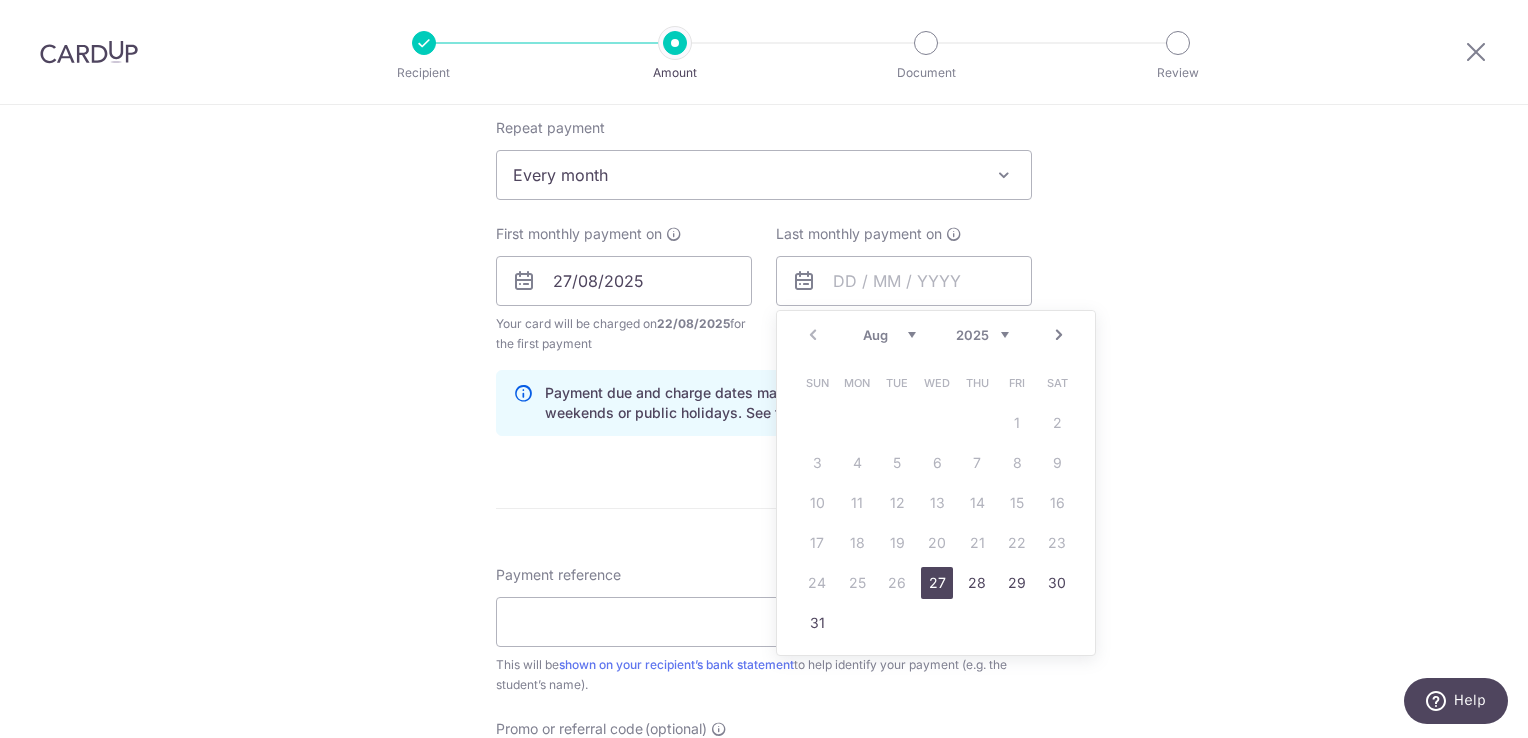click on "Next" at bounding box center [1059, 335] 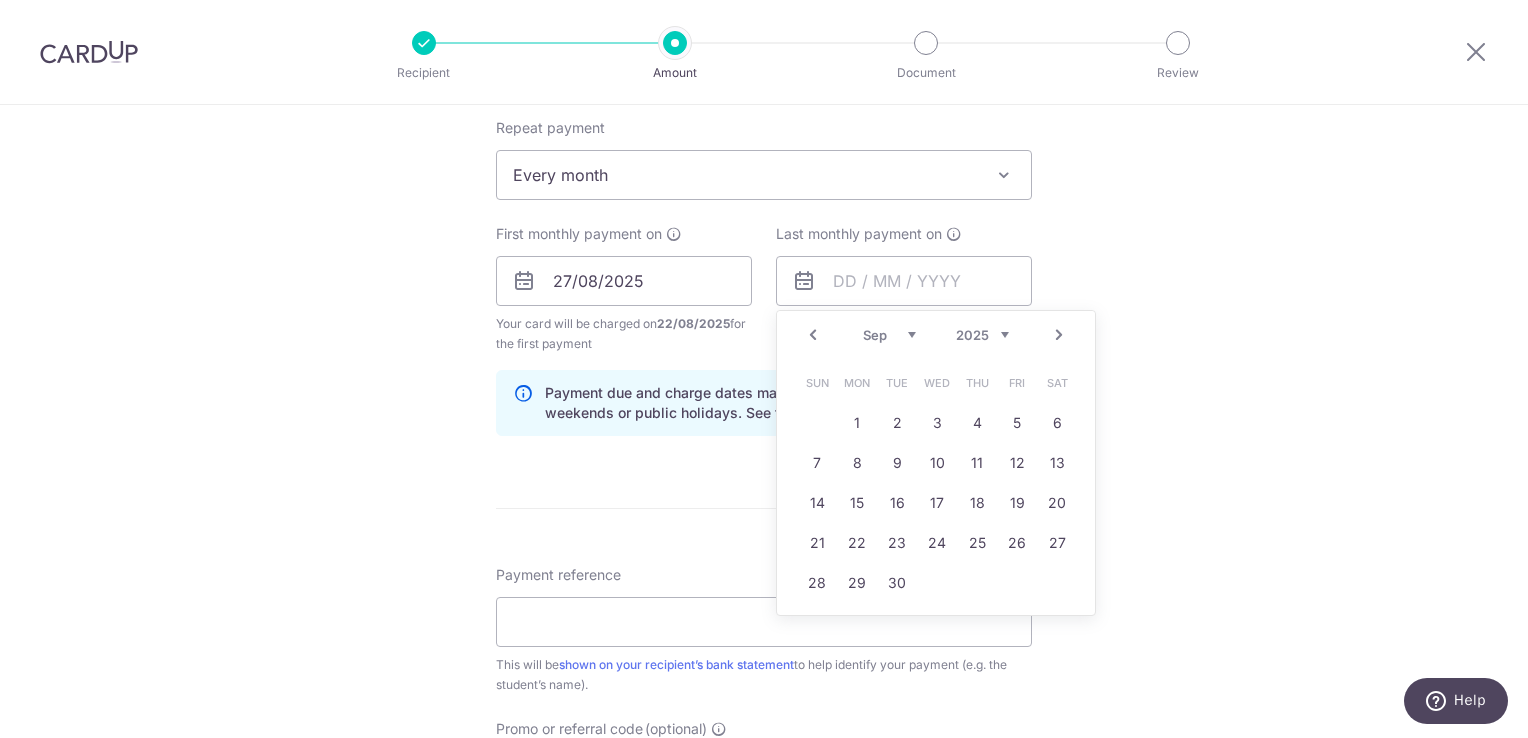 click on "Next" at bounding box center (1059, 335) 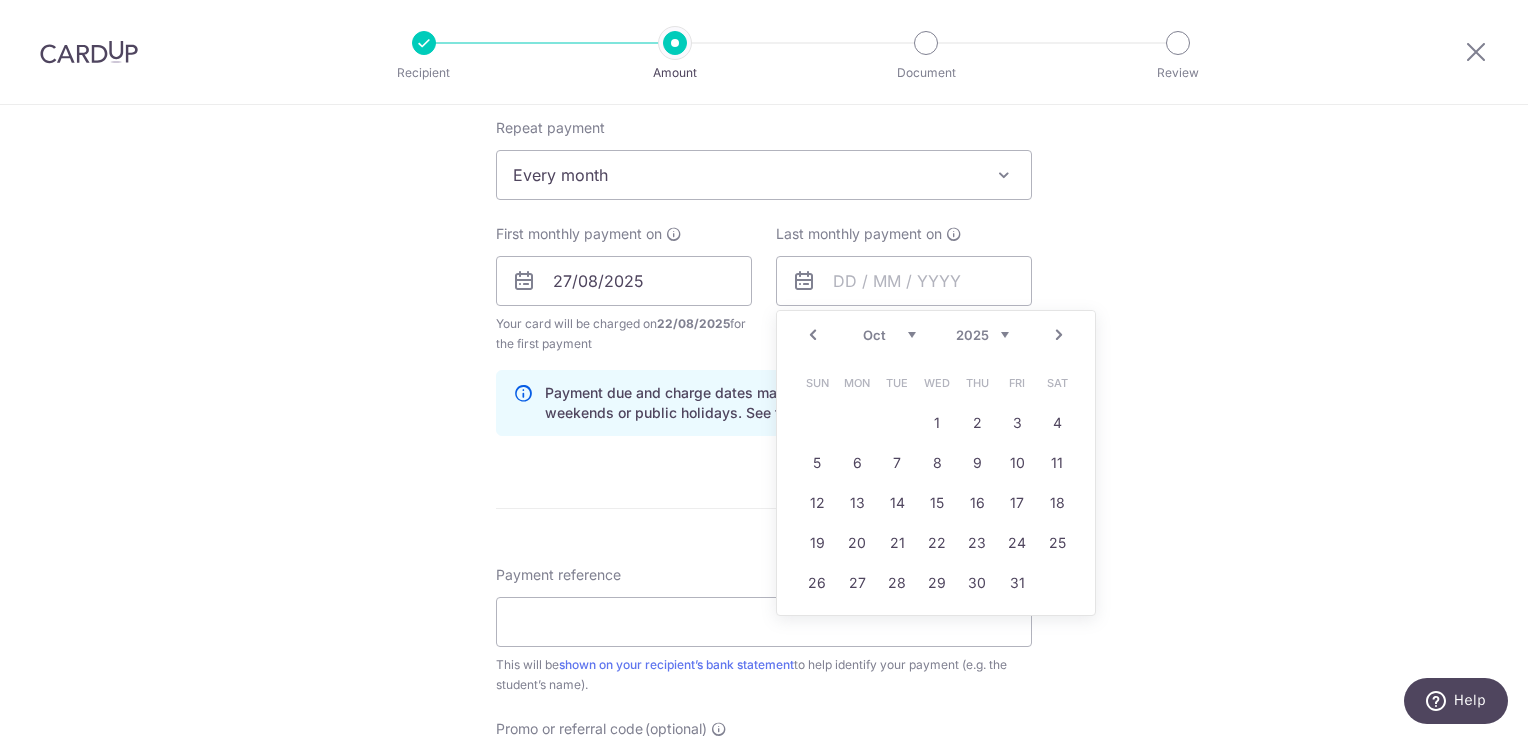 click on "Next" at bounding box center [1059, 335] 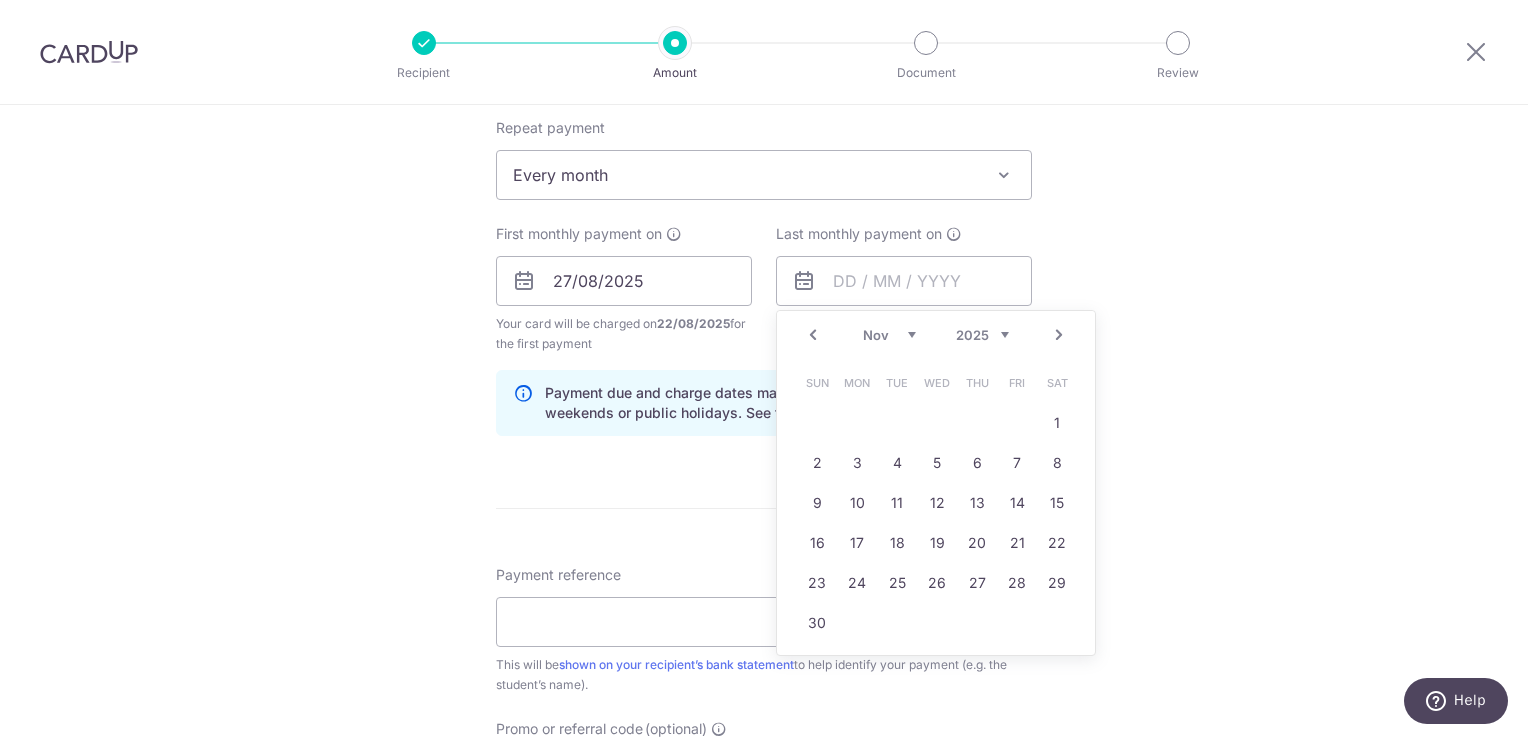 click on "Next" at bounding box center [1059, 335] 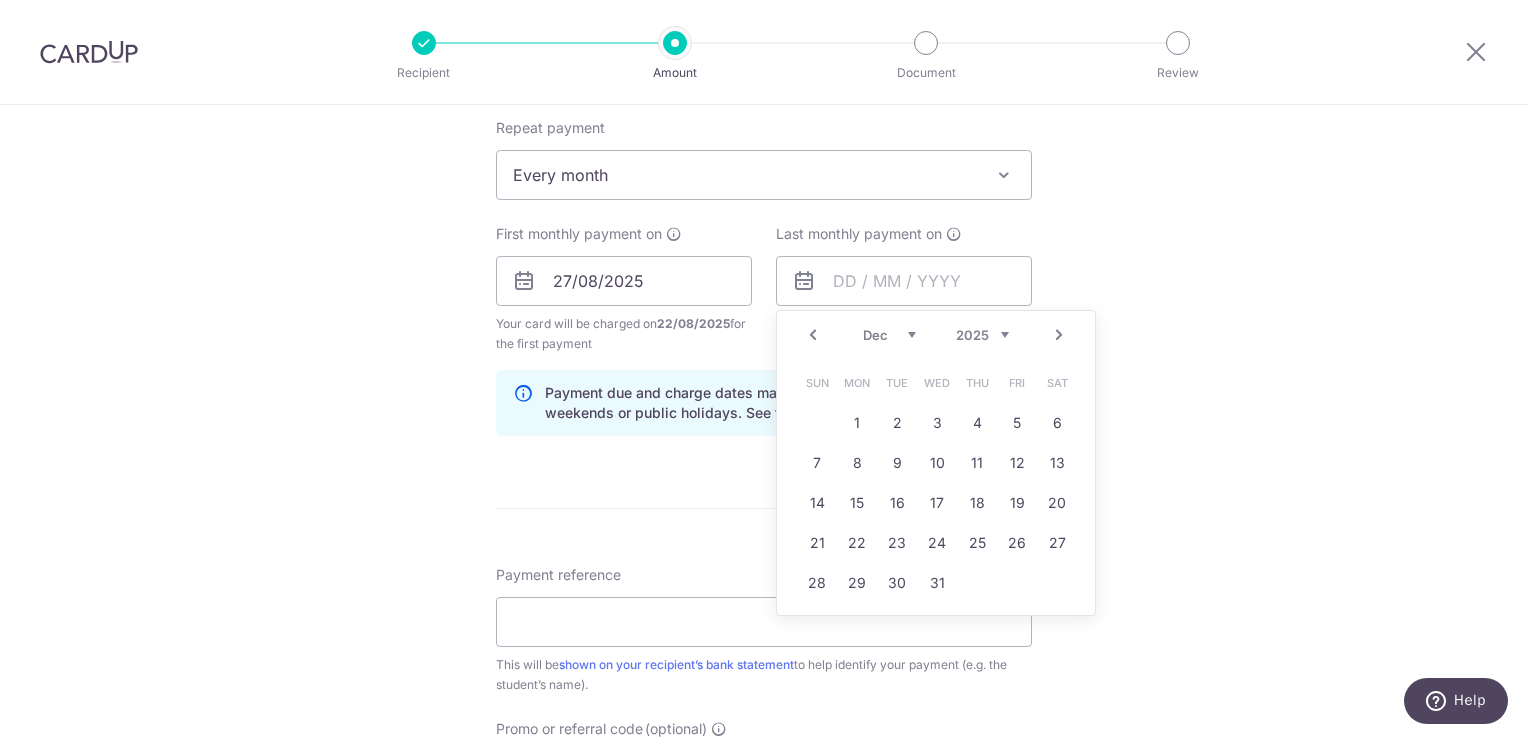 click on "Next" at bounding box center (1059, 335) 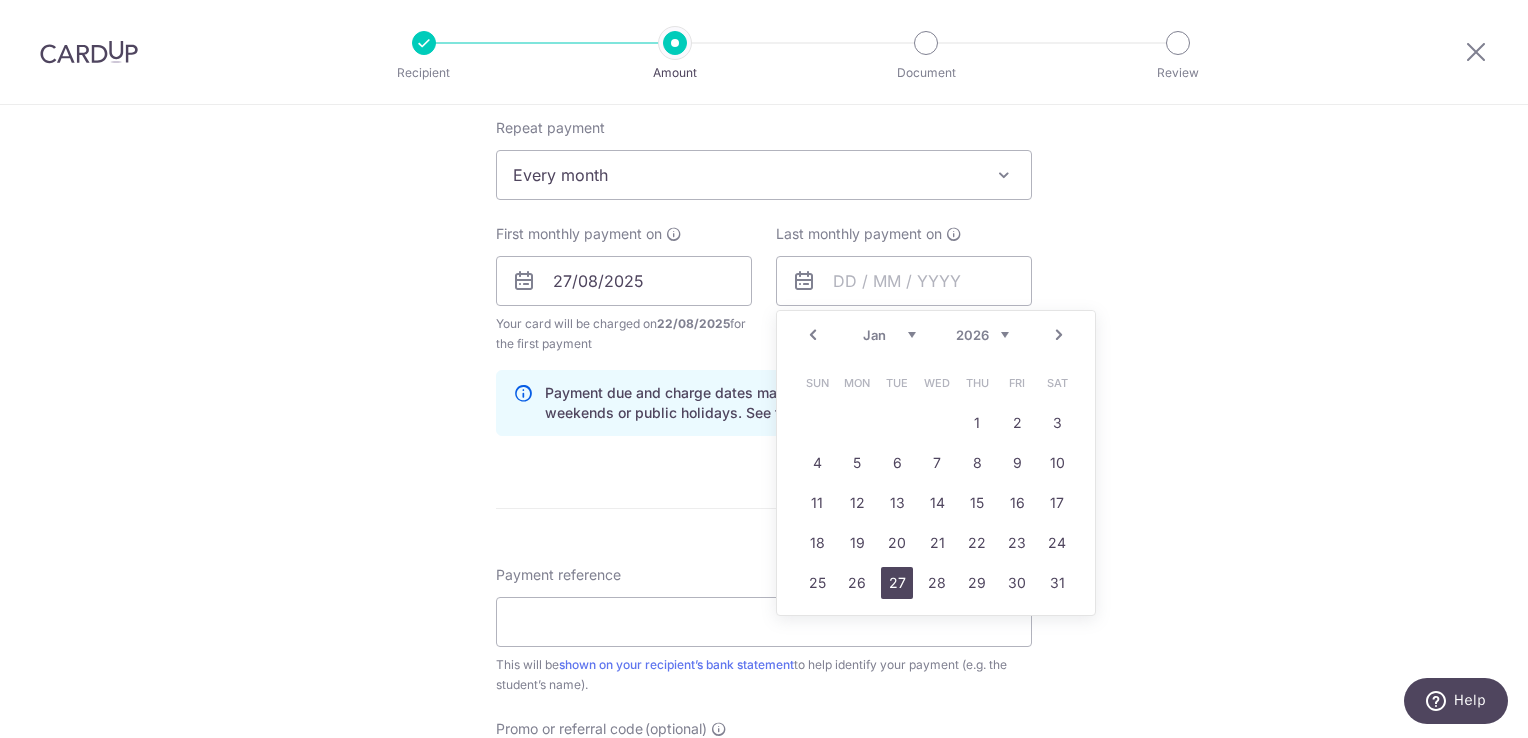 click on "27" at bounding box center (897, 583) 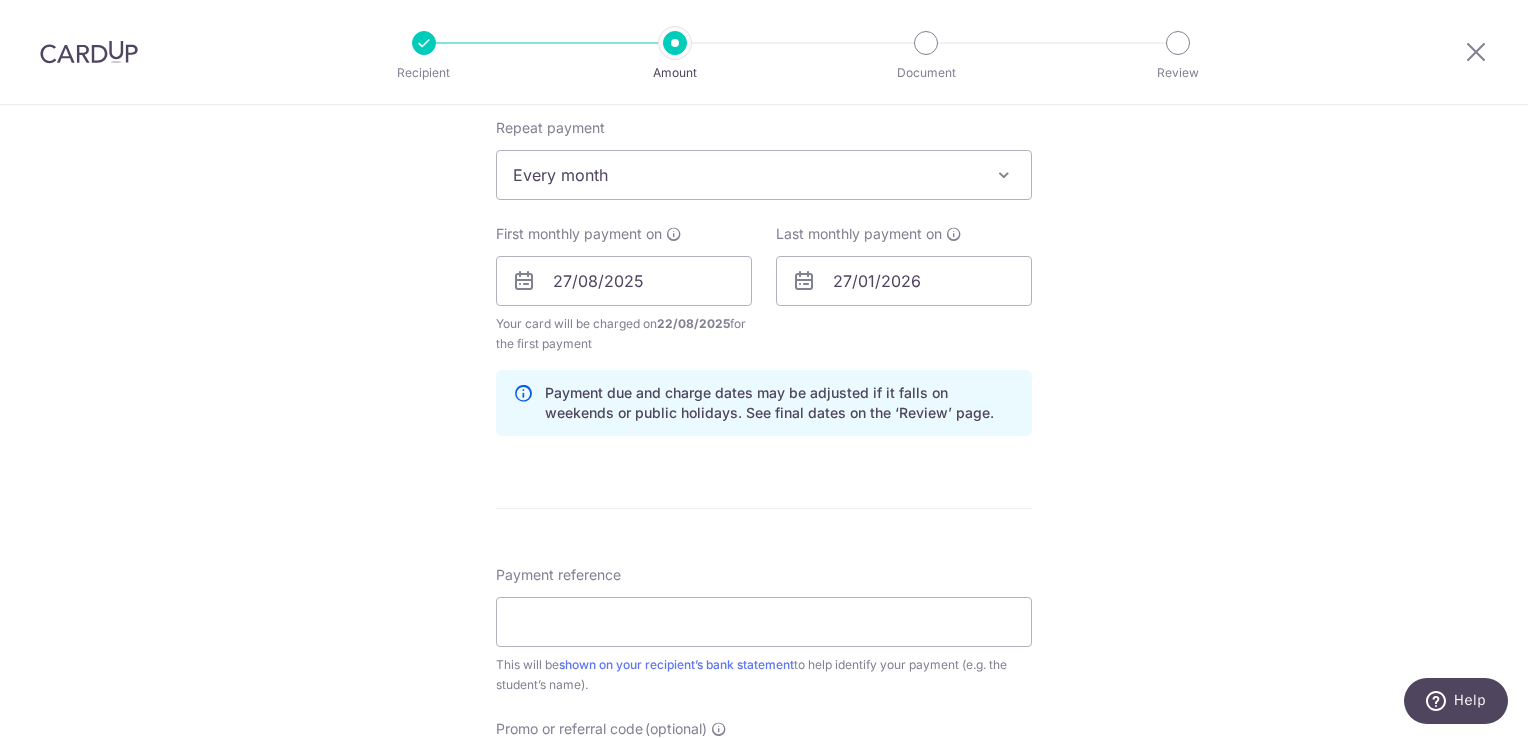 click on "Enter payment amount
SGD
163.80
163.80
Select Card
**** 0600
Add credit card
Your Cards
**** 5099
**** 5001
**** 2001
**** 2029
**** 1000
**** 1002
**** 0600
Secure 256-bit SSL
Text" at bounding box center [764, 278] 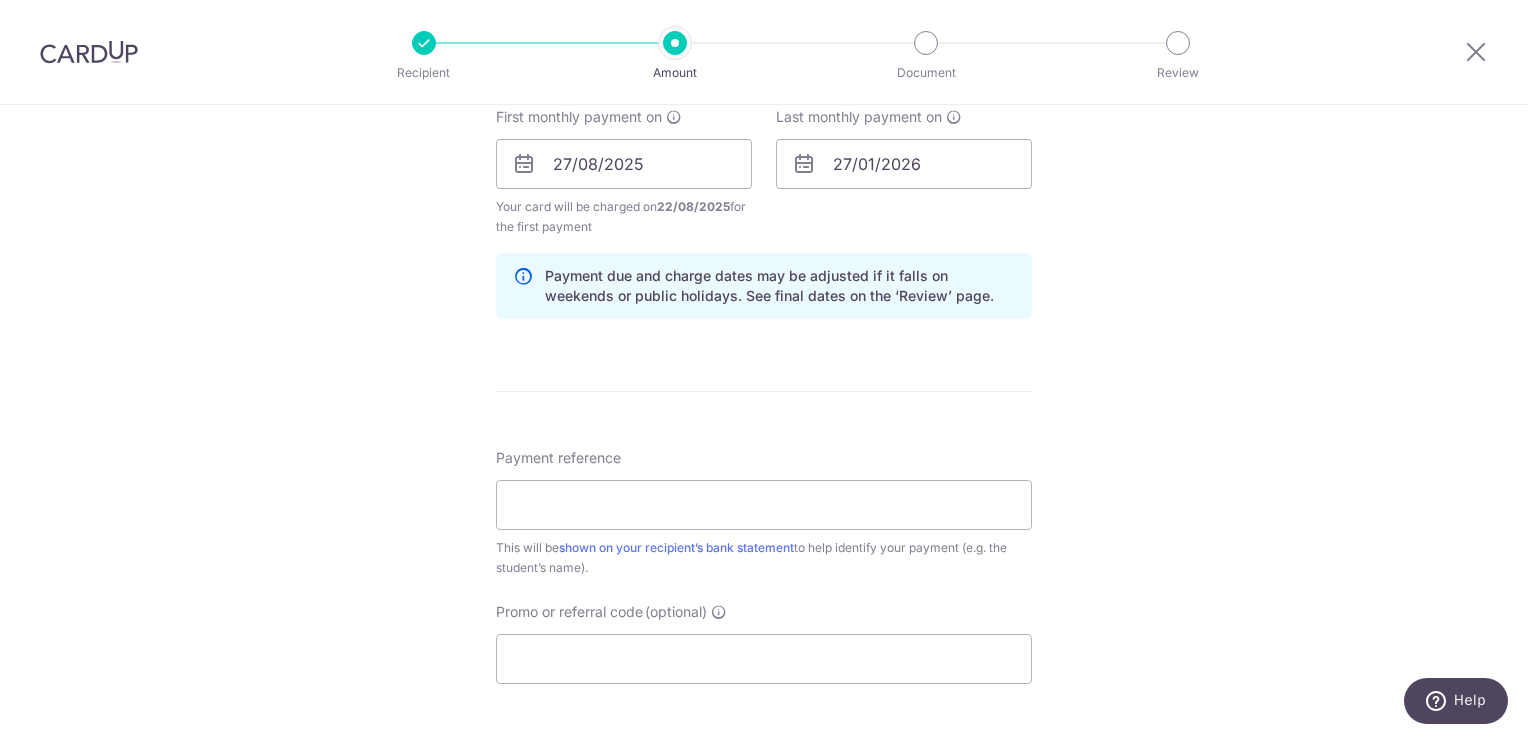 scroll, scrollTop: 902, scrollLeft: 0, axis: vertical 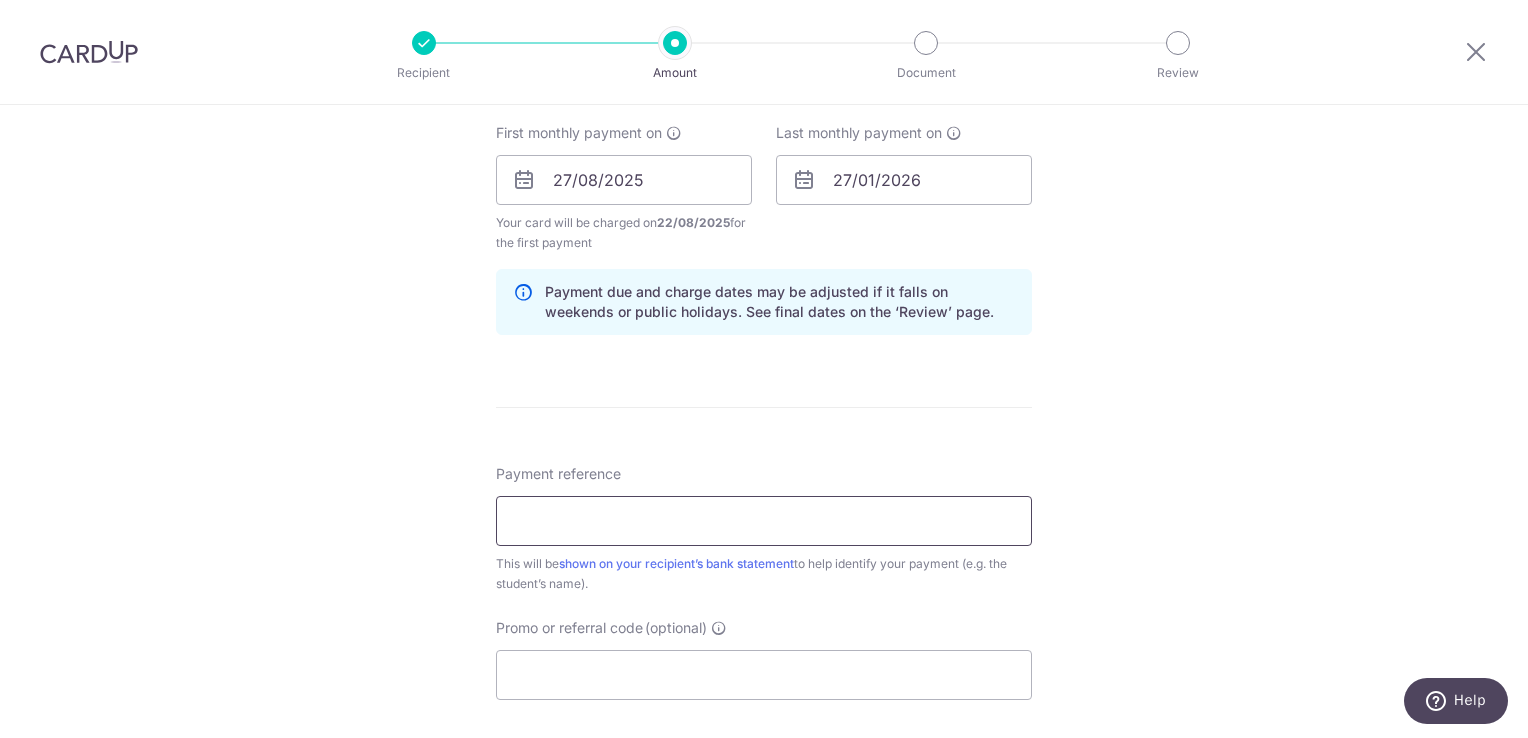 click on "Payment reference" at bounding box center (764, 521) 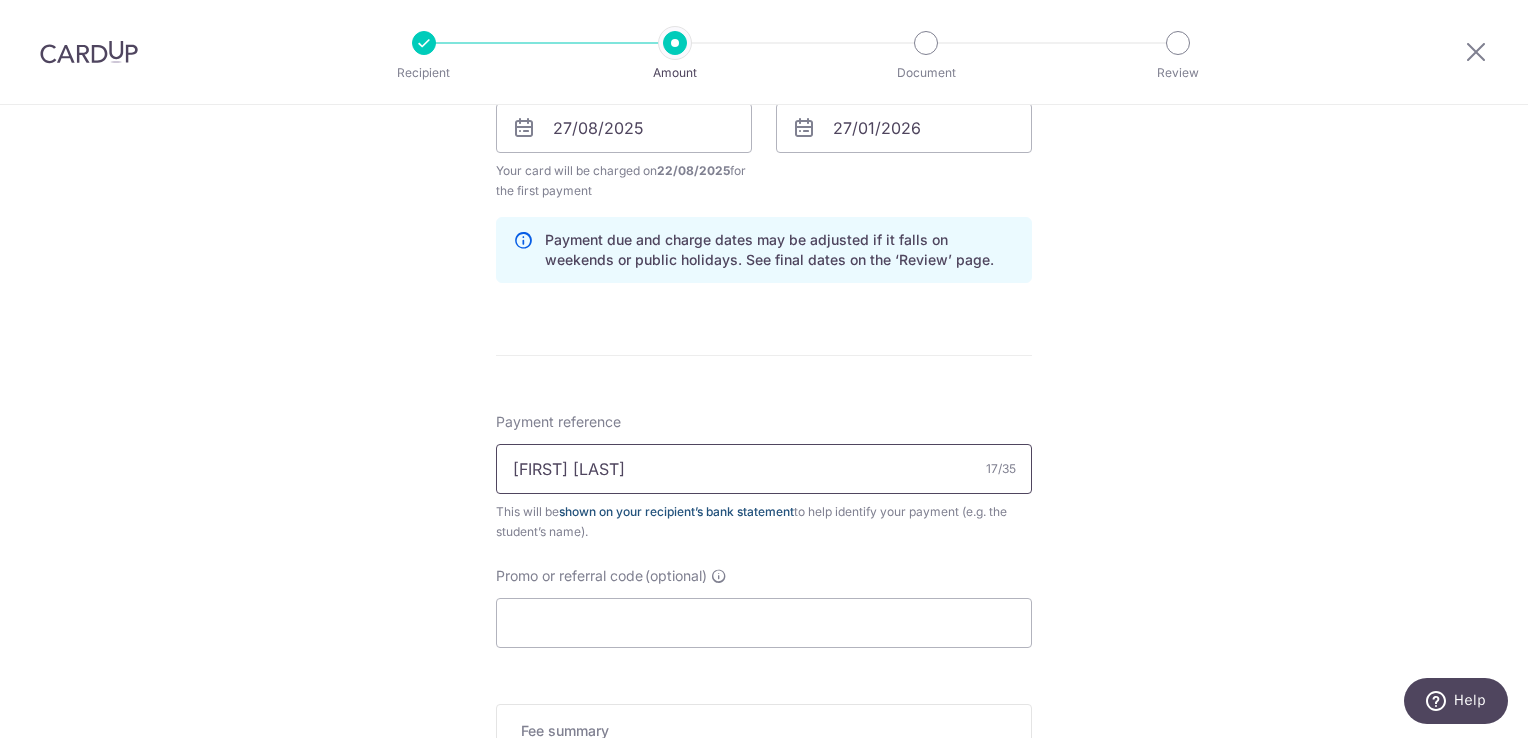 scroll, scrollTop: 1002, scrollLeft: 0, axis: vertical 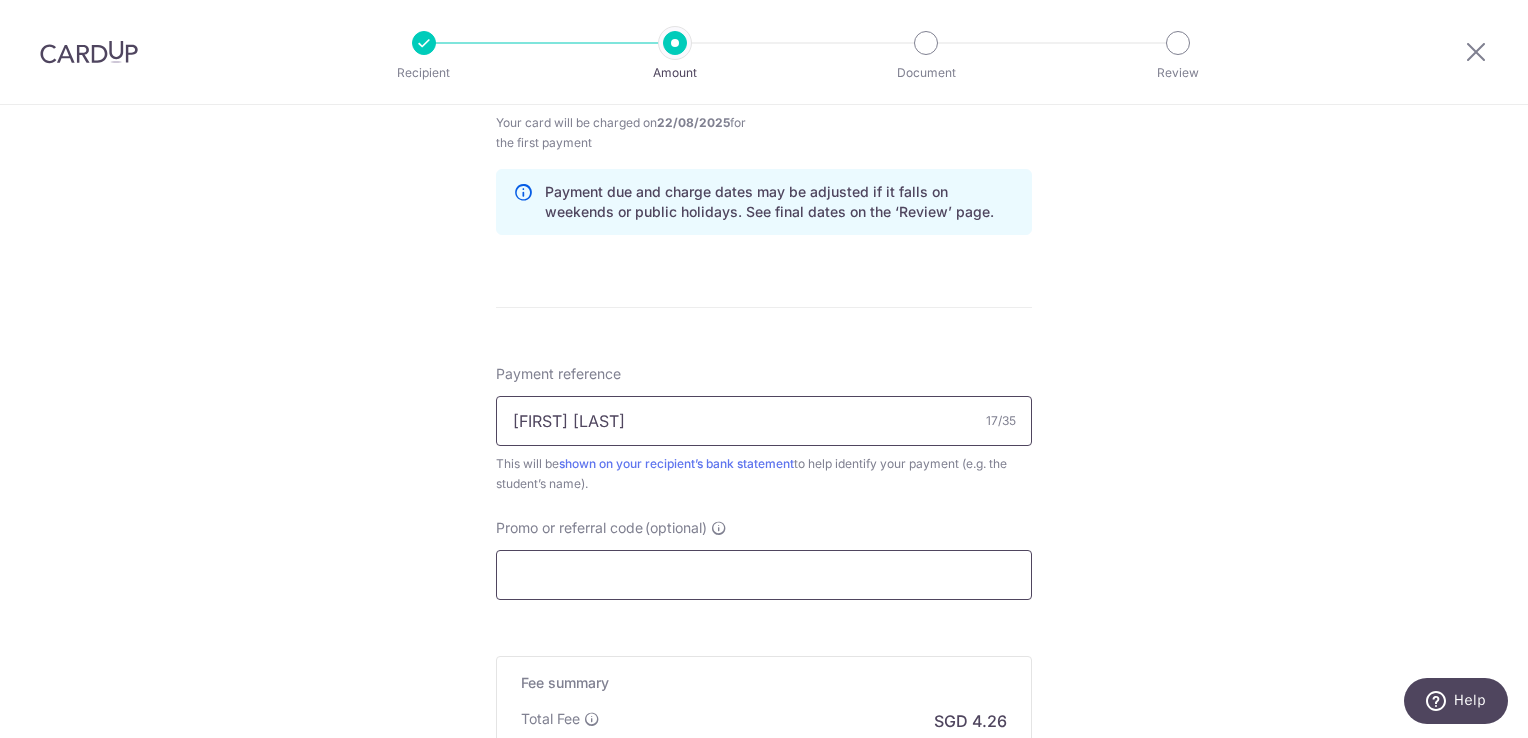 type on "[FIRST] [LAST]" 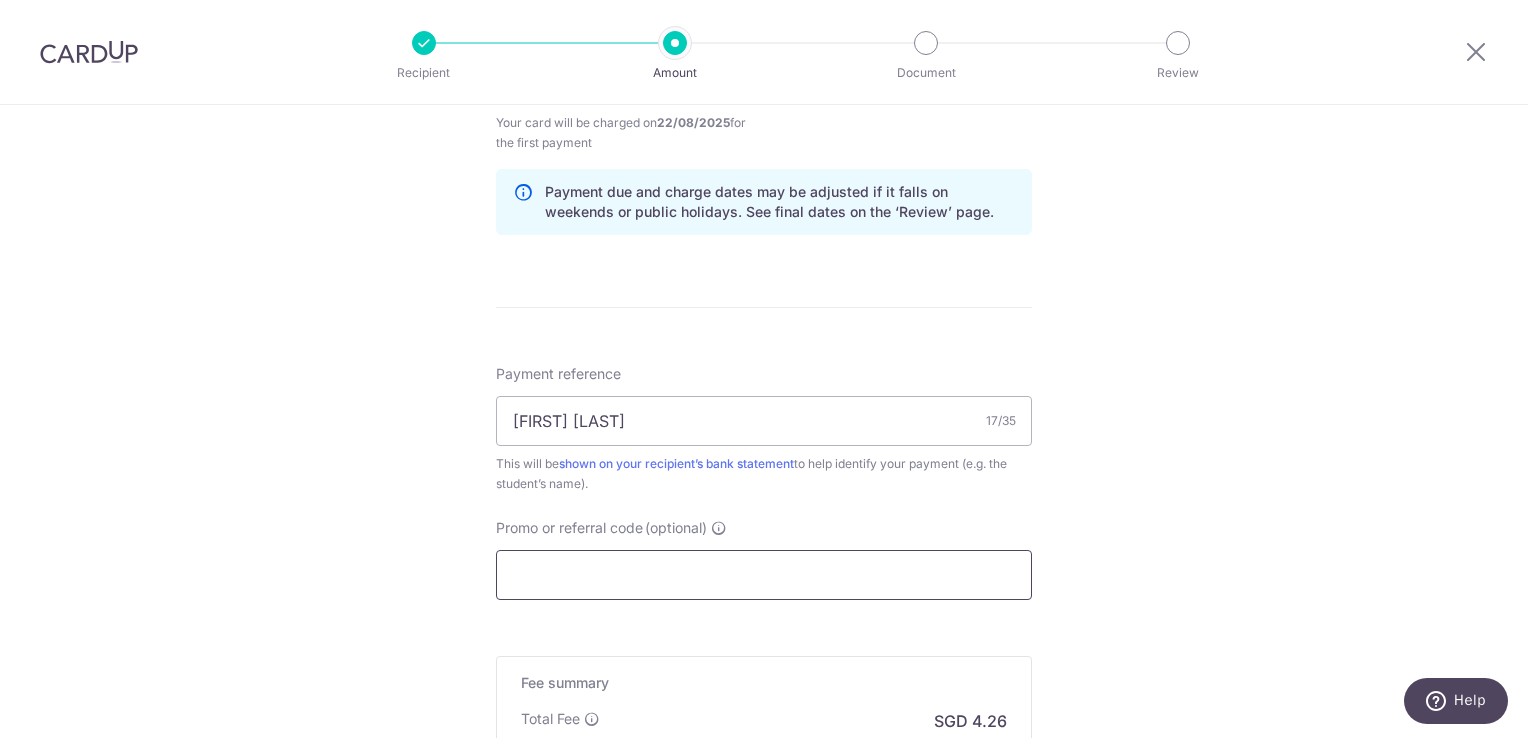 click on "Promo or referral code
(optional)" at bounding box center (764, 575) 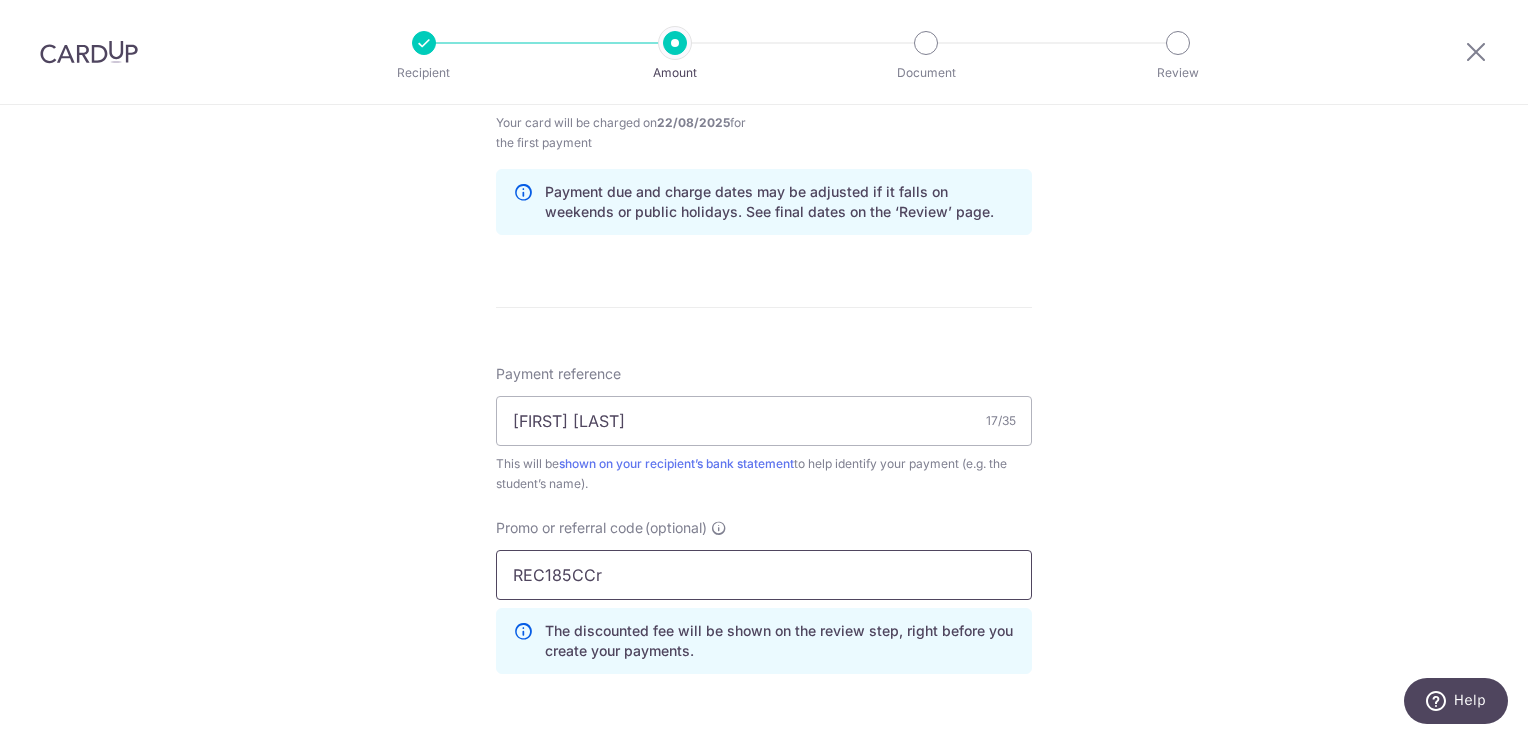 type on "REC185CCre" 